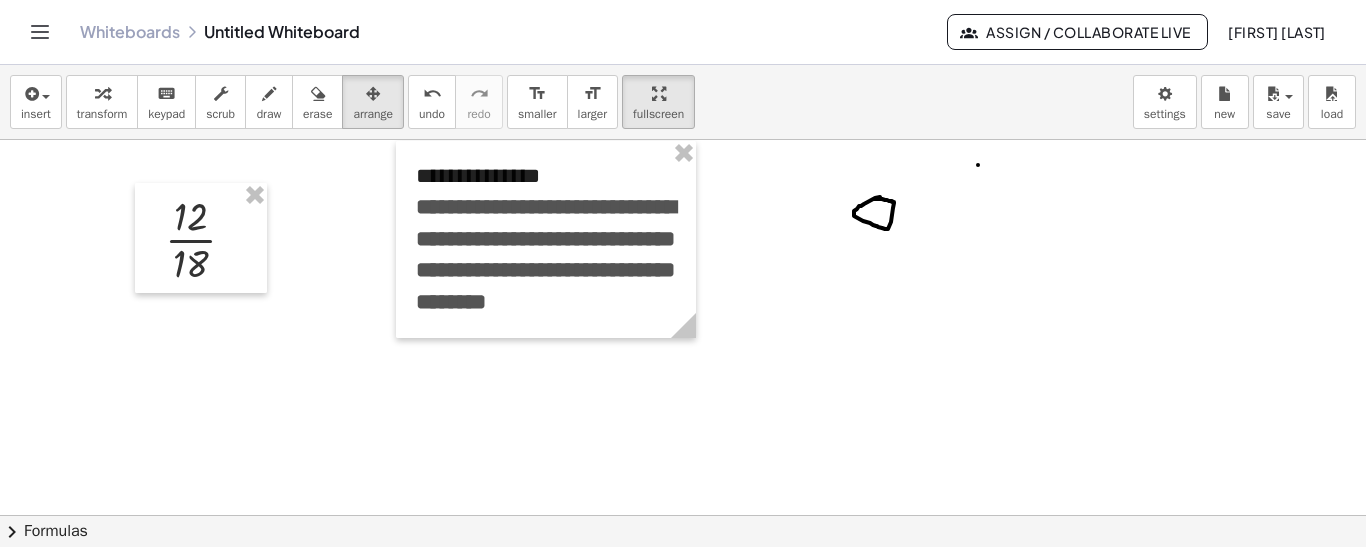 scroll, scrollTop: 0, scrollLeft: 0, axis: both 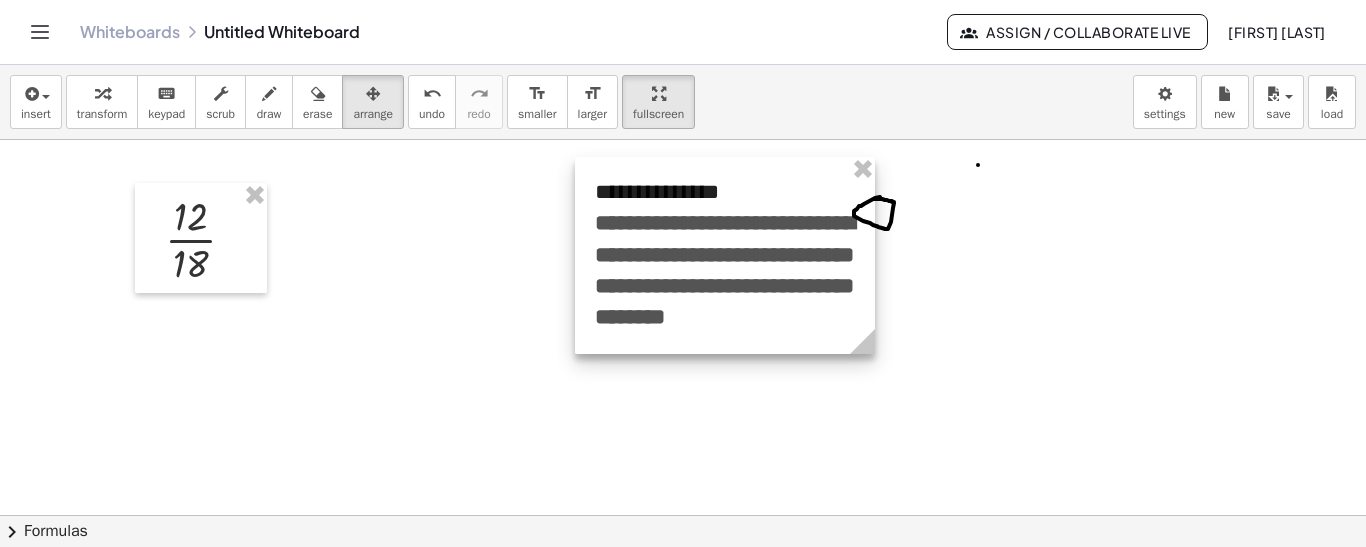 drag, startPoint x: 638, startPoint y: 224, endPoint x: 817, endPoint y: 239, distance: 179.6274 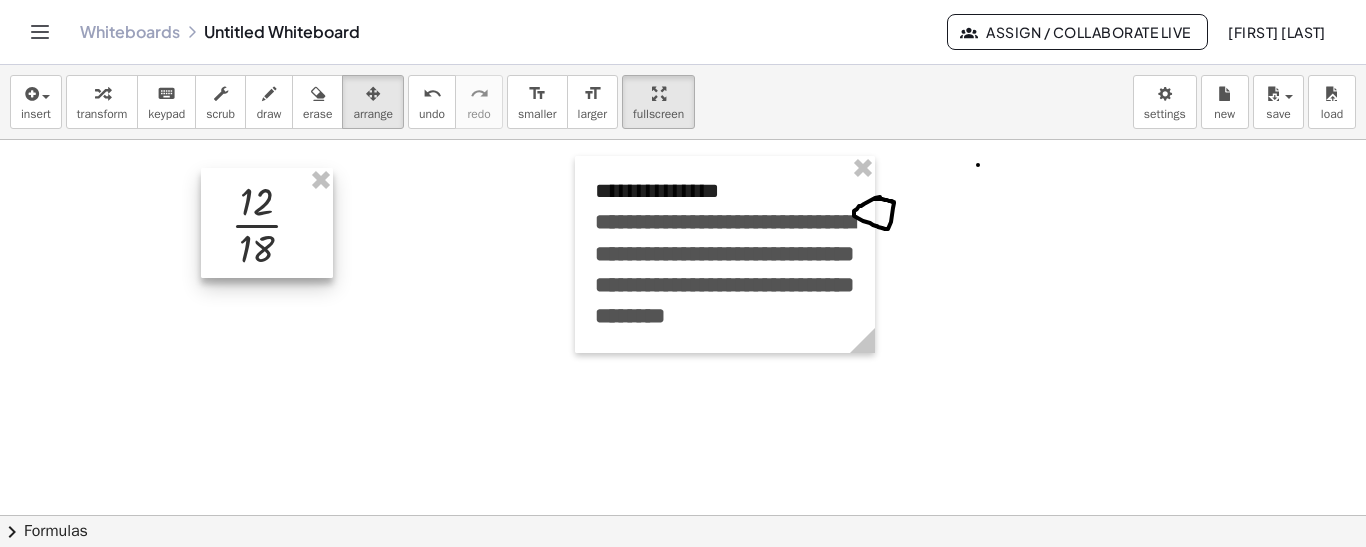 drag, startPoint x: 218, startPoint y: 243, endPoint x: 284, endPoint y: 228, distance: 67.68308 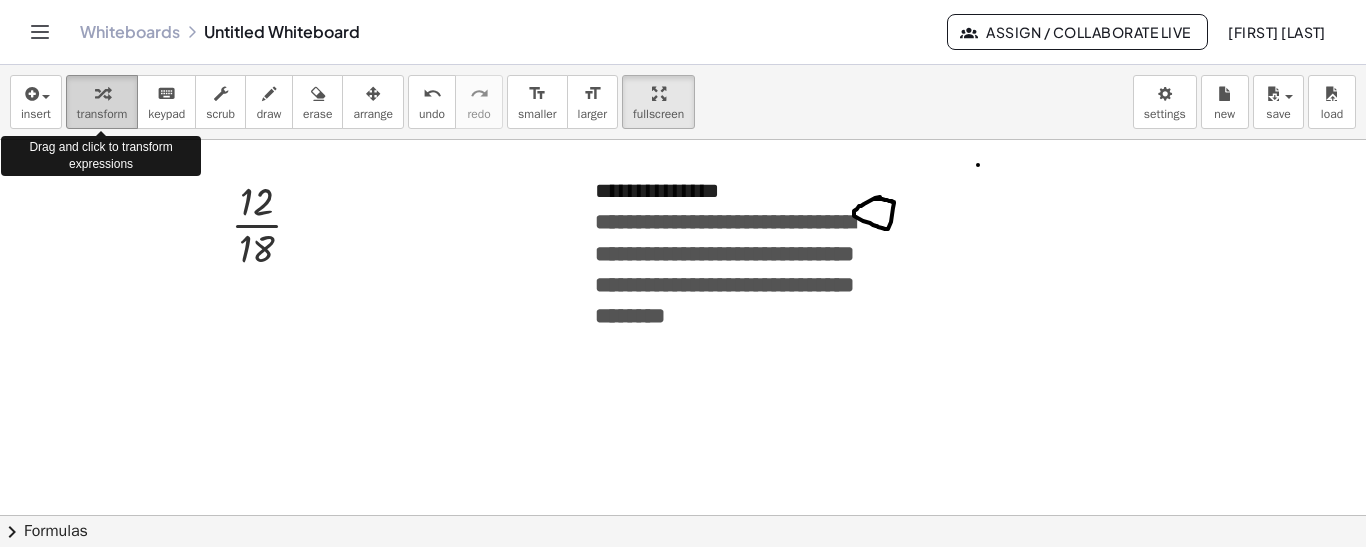 click on "transform" at bounding box center (102, 102) 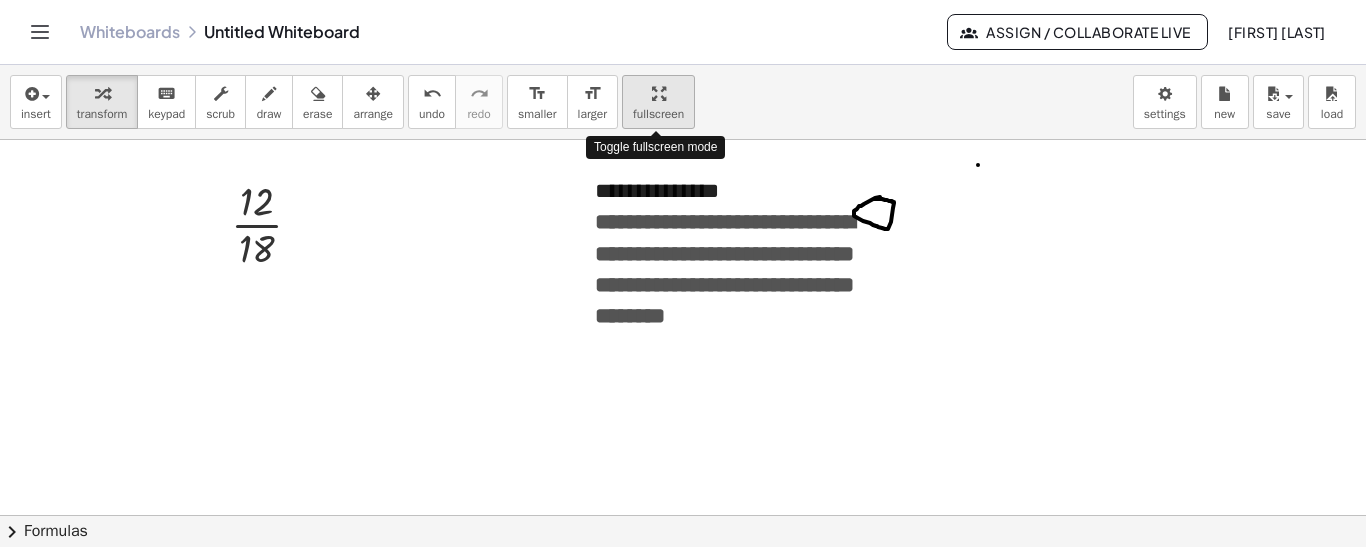 click on "fullscreen" at bounding box center [658, 114] 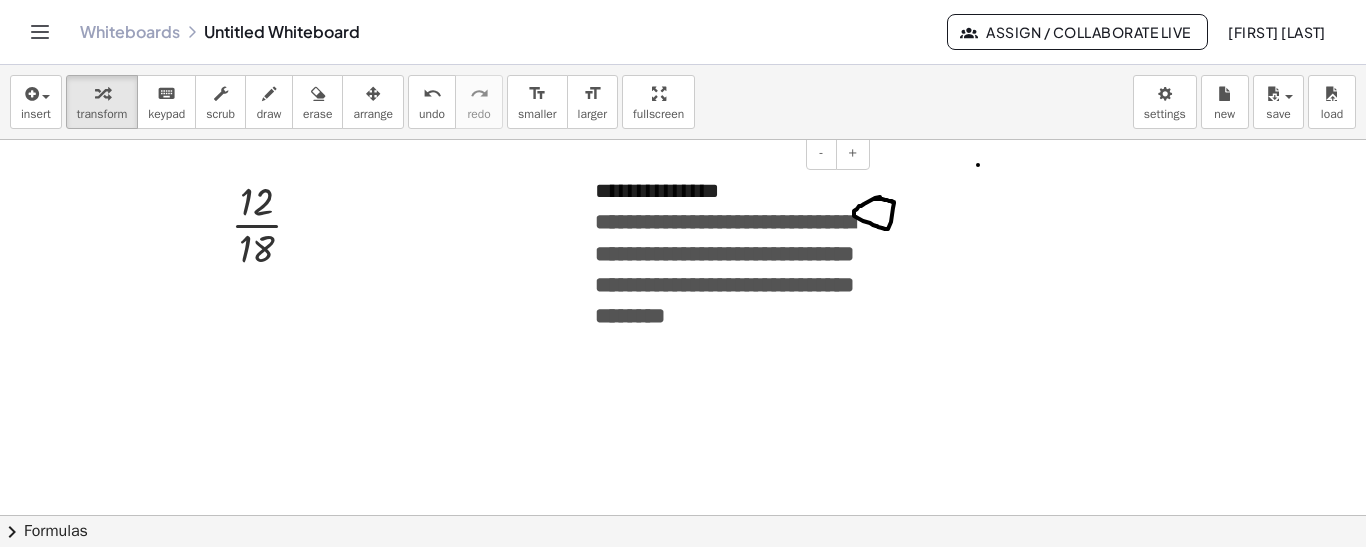 click on "**********" at bounding box center [725, 269] 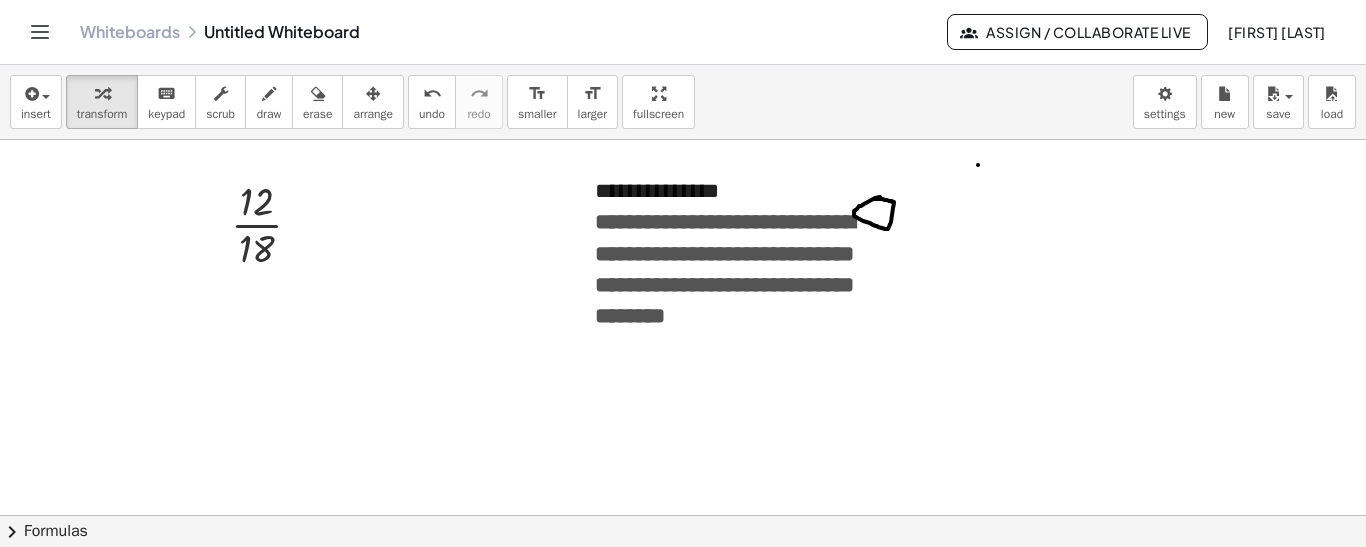 click at bounding box center (683, 632) 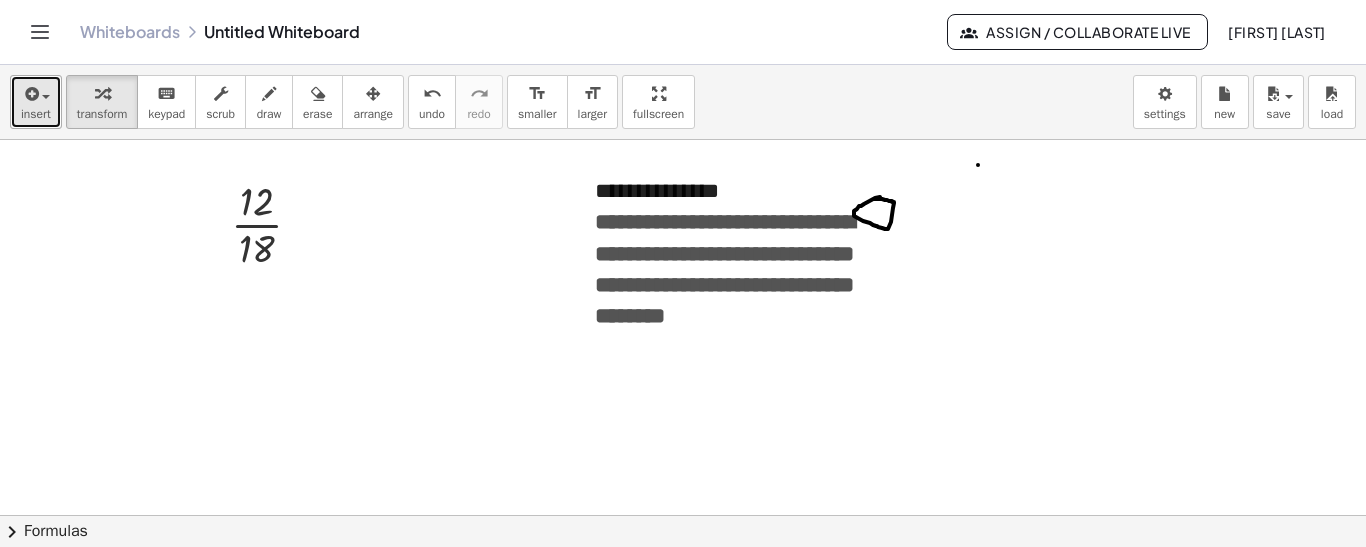 click at bounding box center (30, 94) 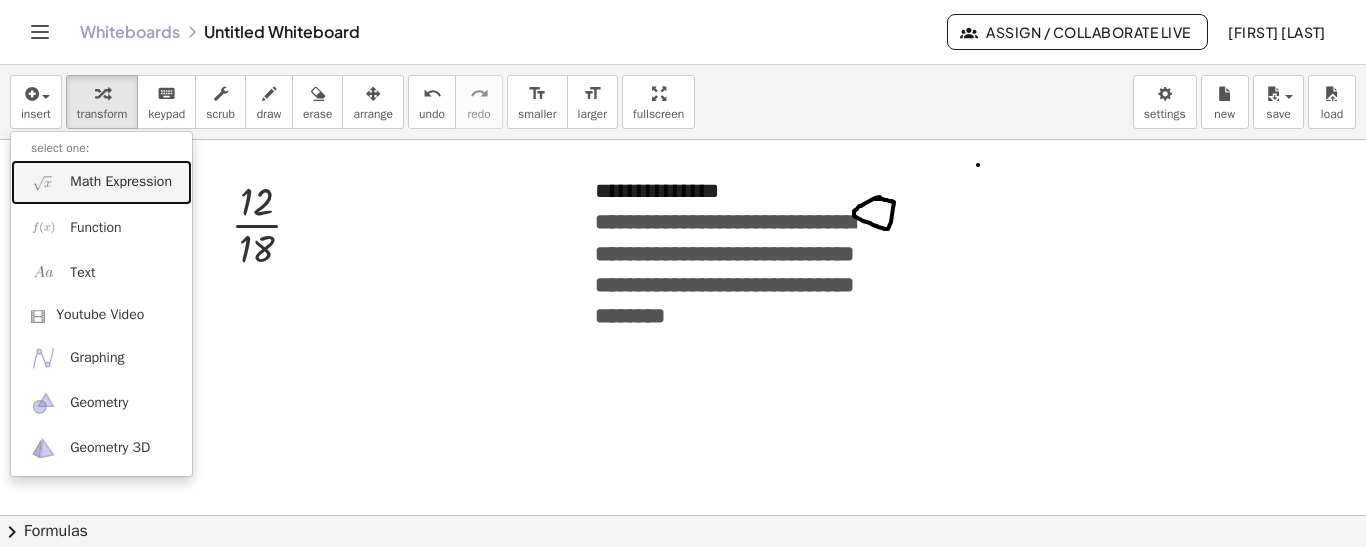 click on "Math Expression" at bounding box center [121, 182] 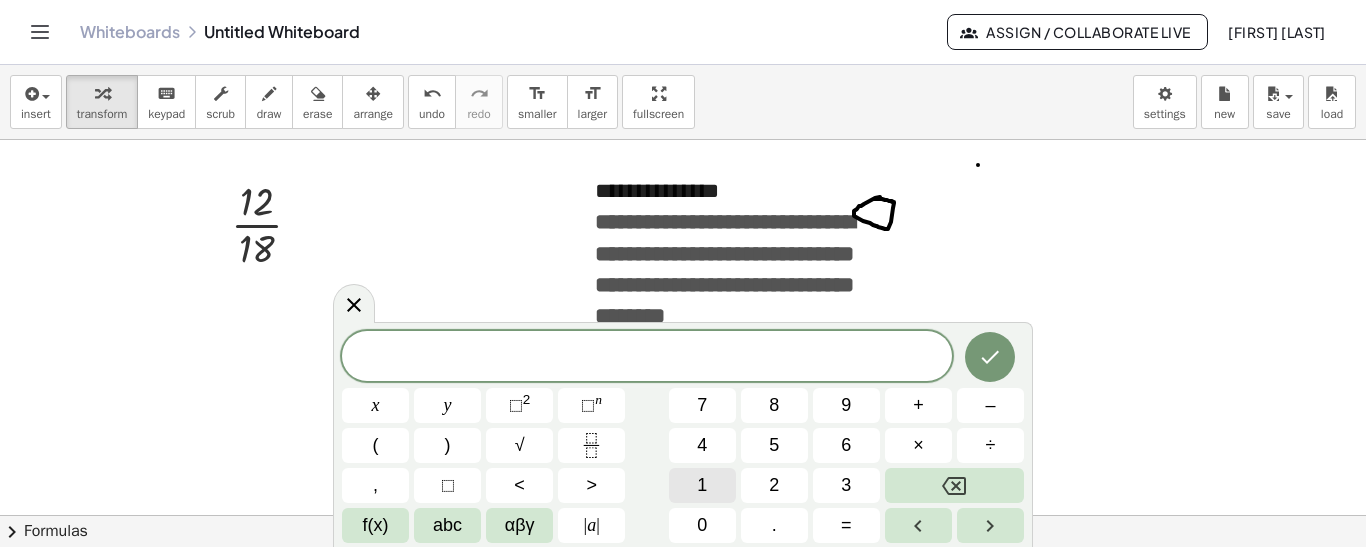 click on "1" at bounding box center (702, 485) 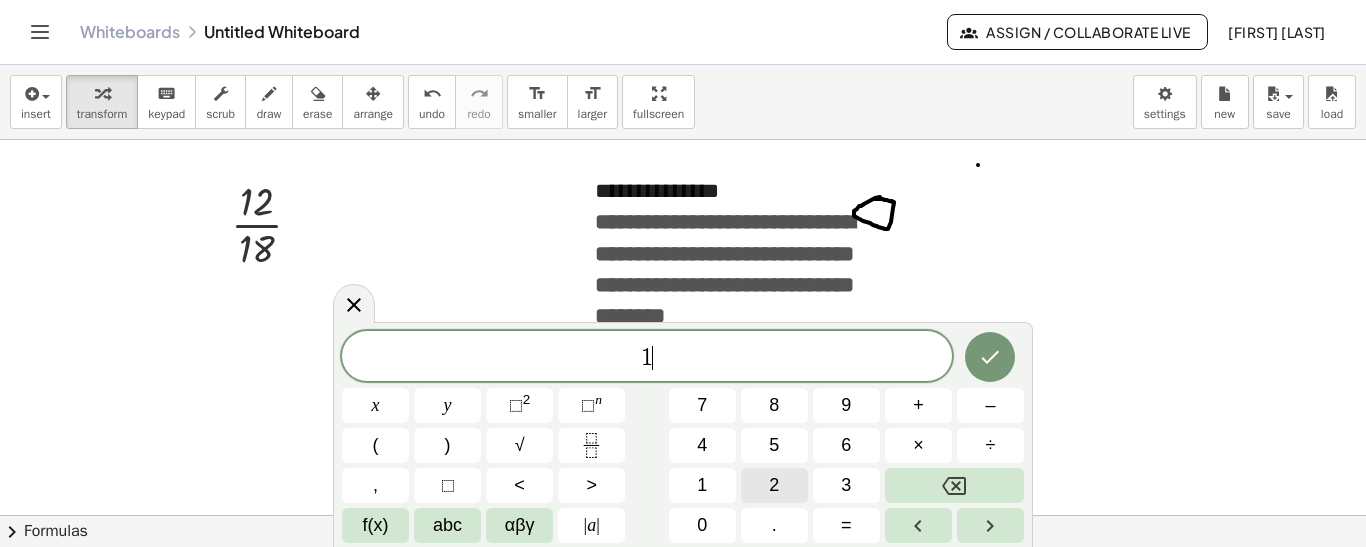 click on "2" at bounding box center [774, 485] 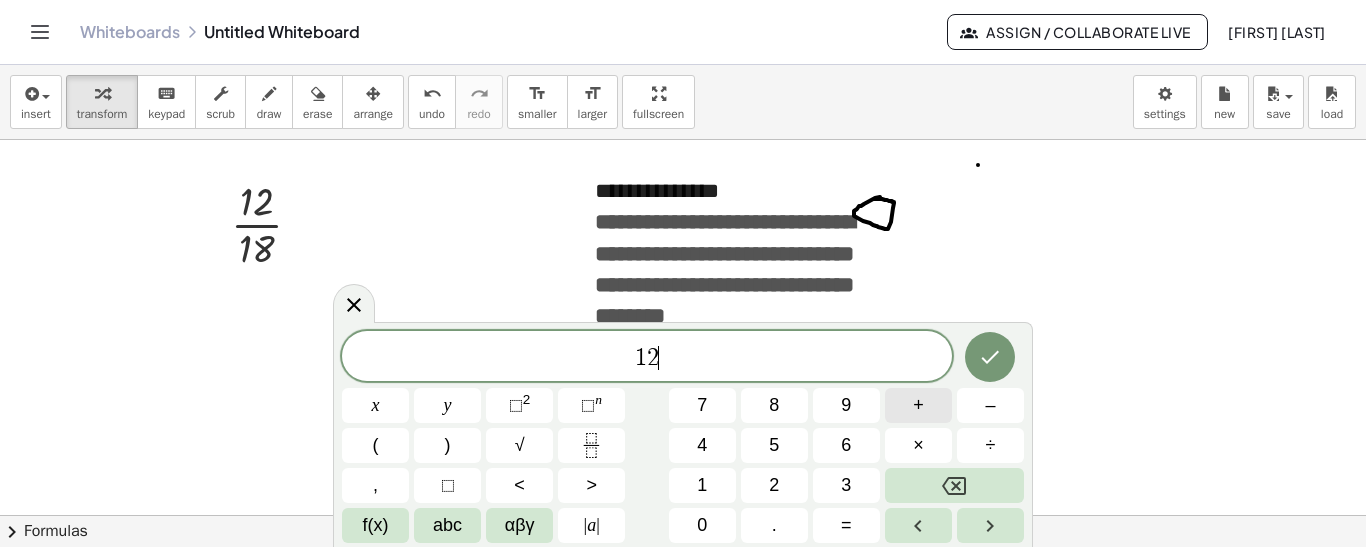 click on "+" at bounding box center [918, 405] 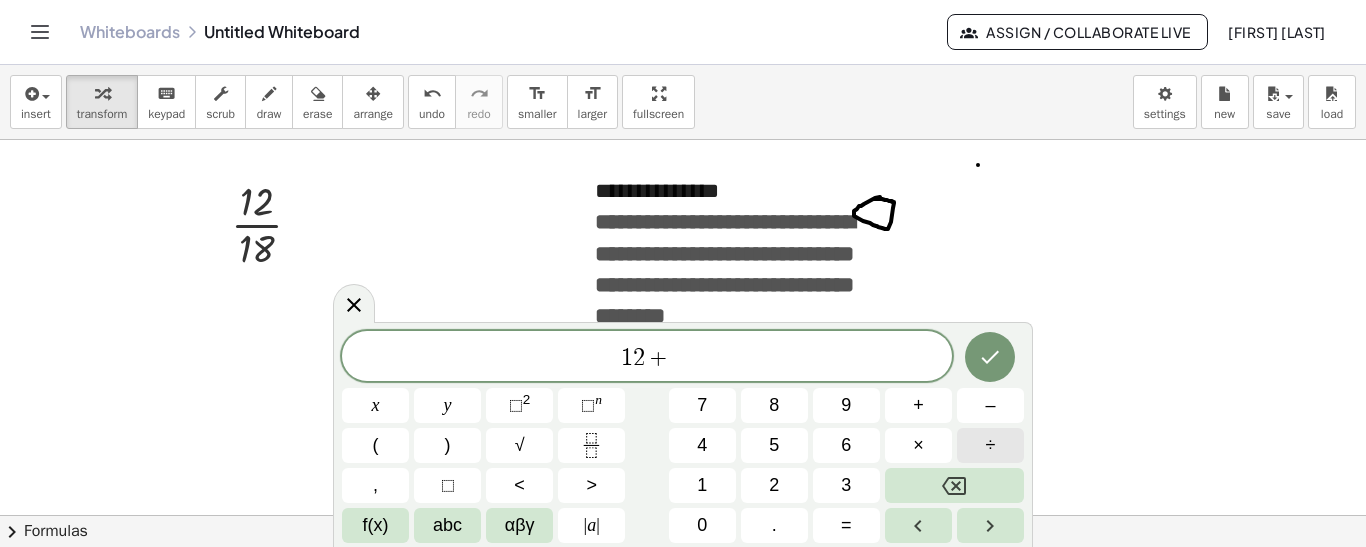 click on "÷" at bounding box center (991, 445) 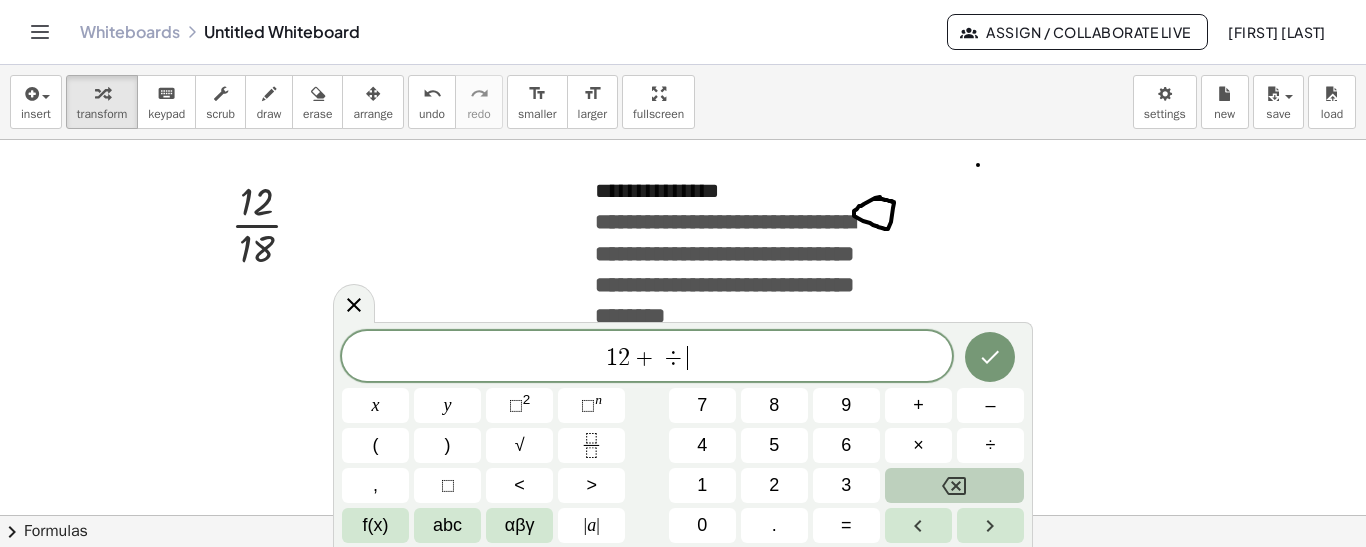 click at bounding box center (954, 485) 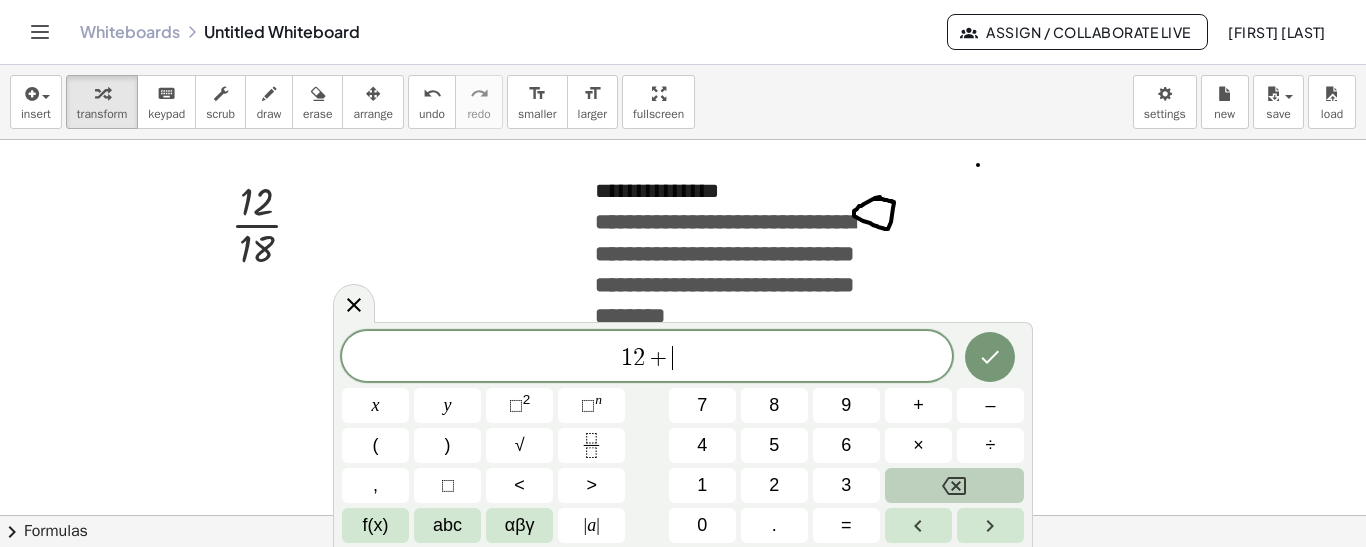 click at bounding box center [954, 485] 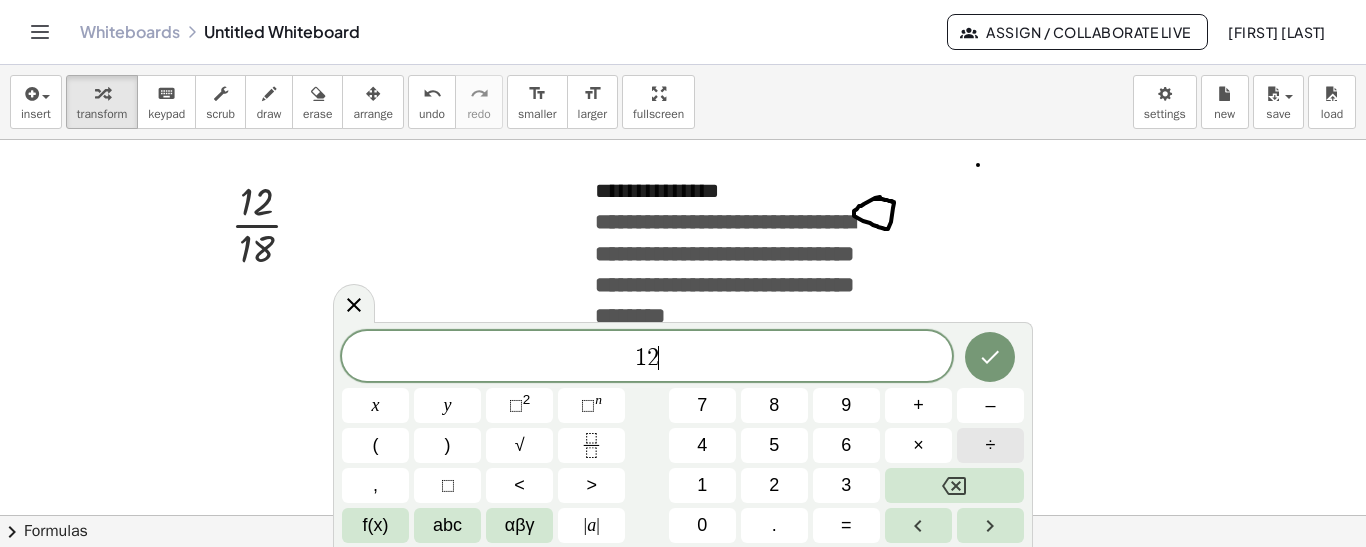 click on "÷" at bounding box center (990, 445) 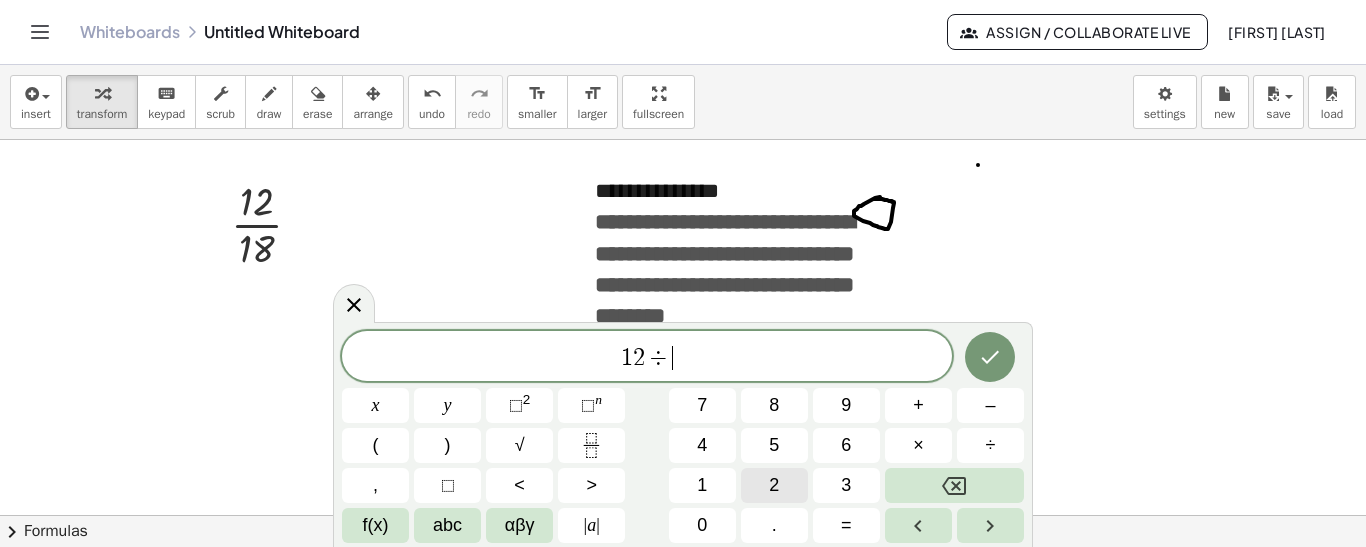 click on "2" at bounding box center (774, 485) 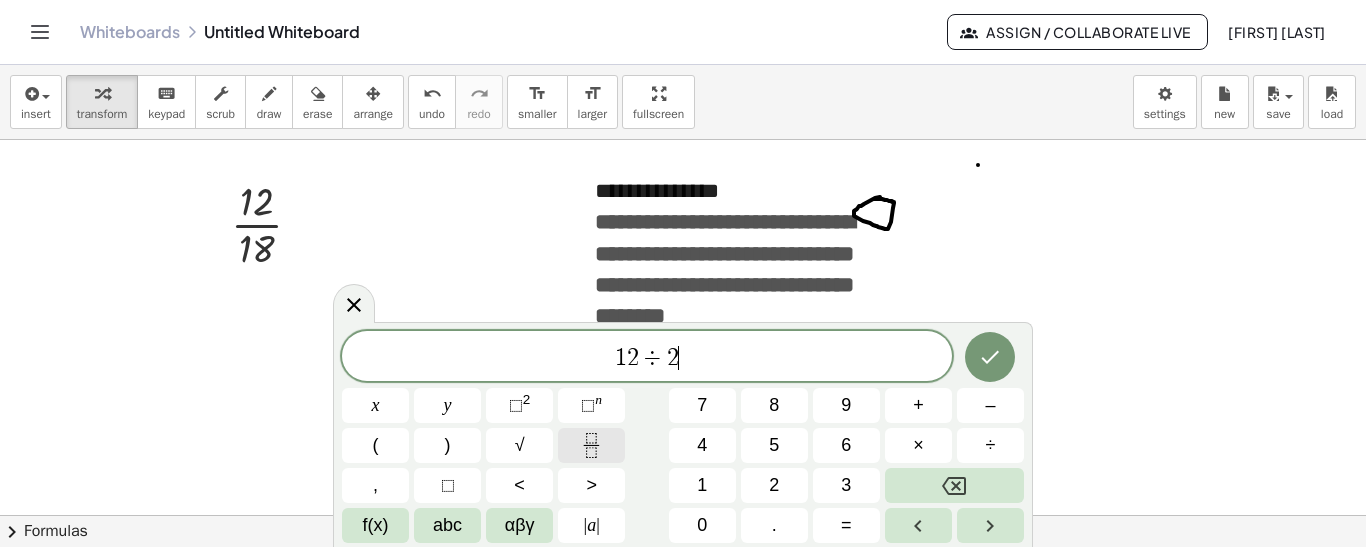 click 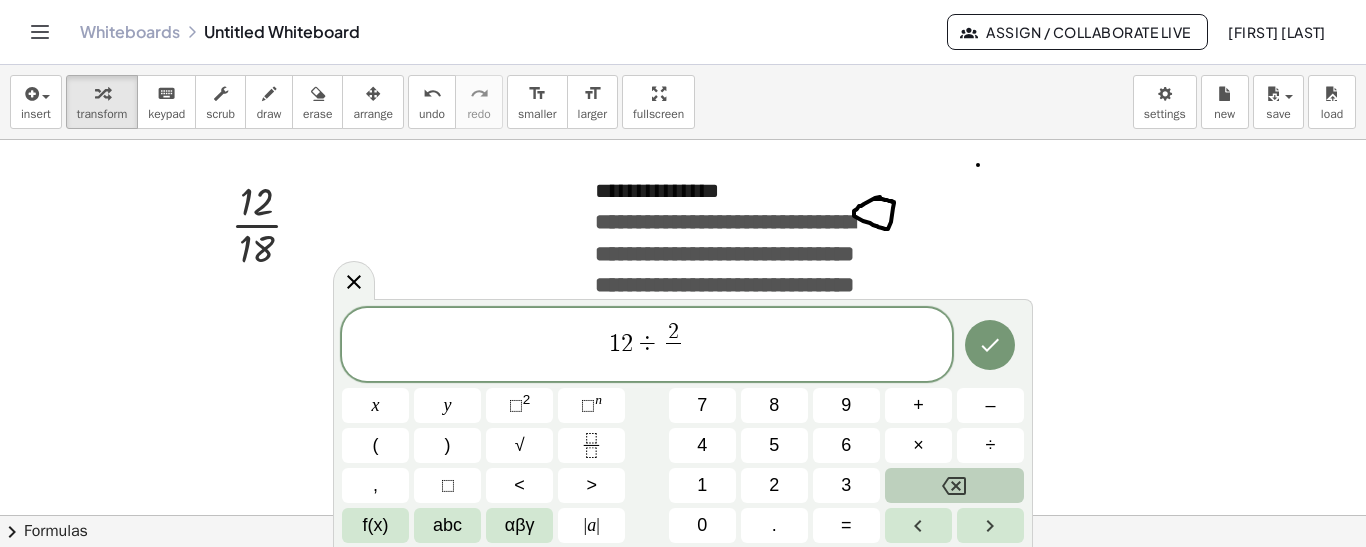 click 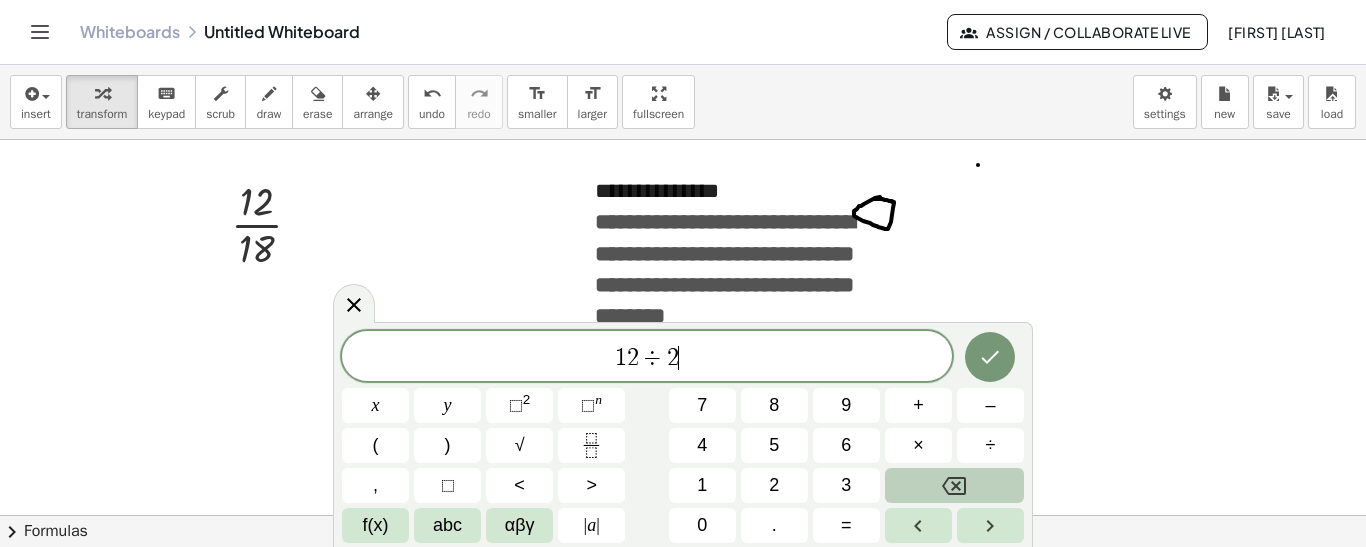 click 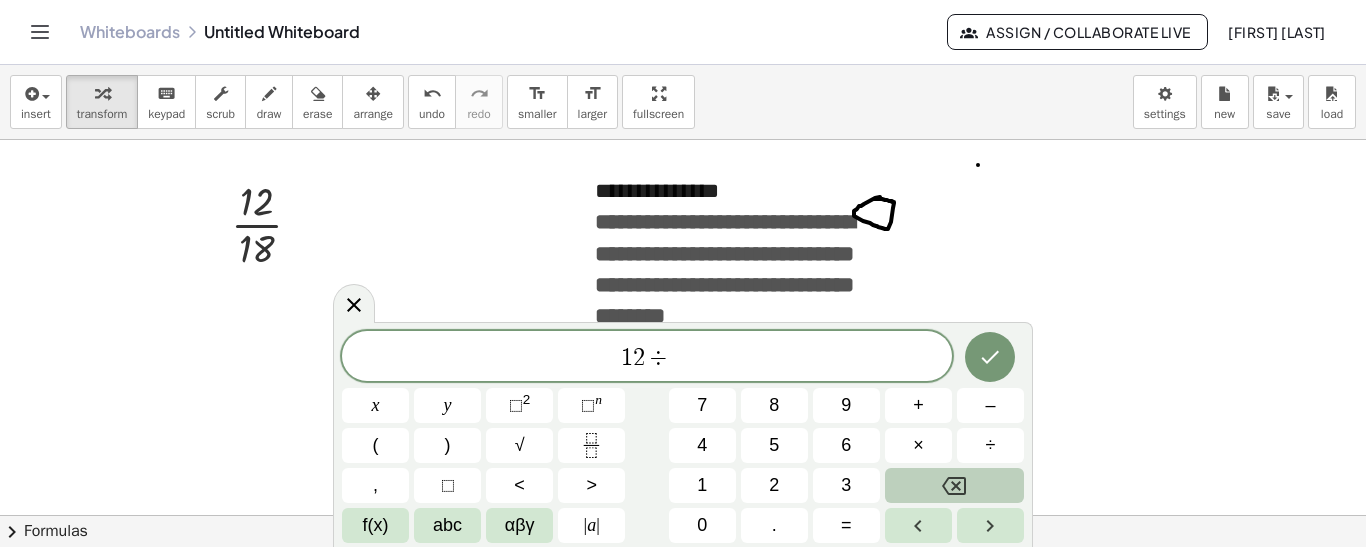 click 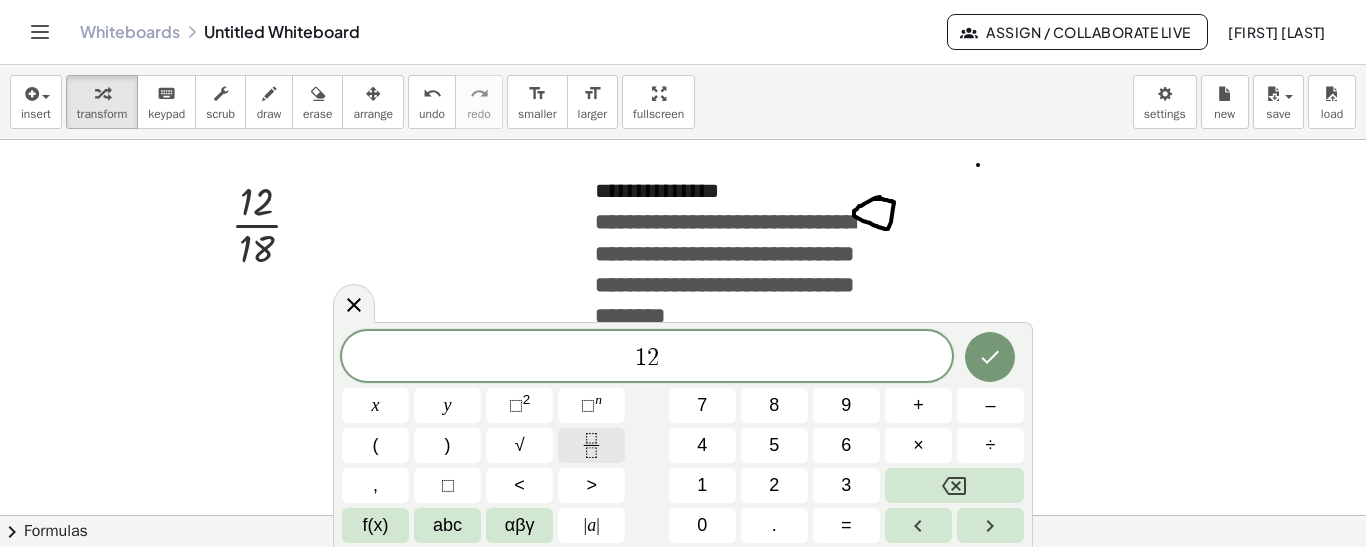 click 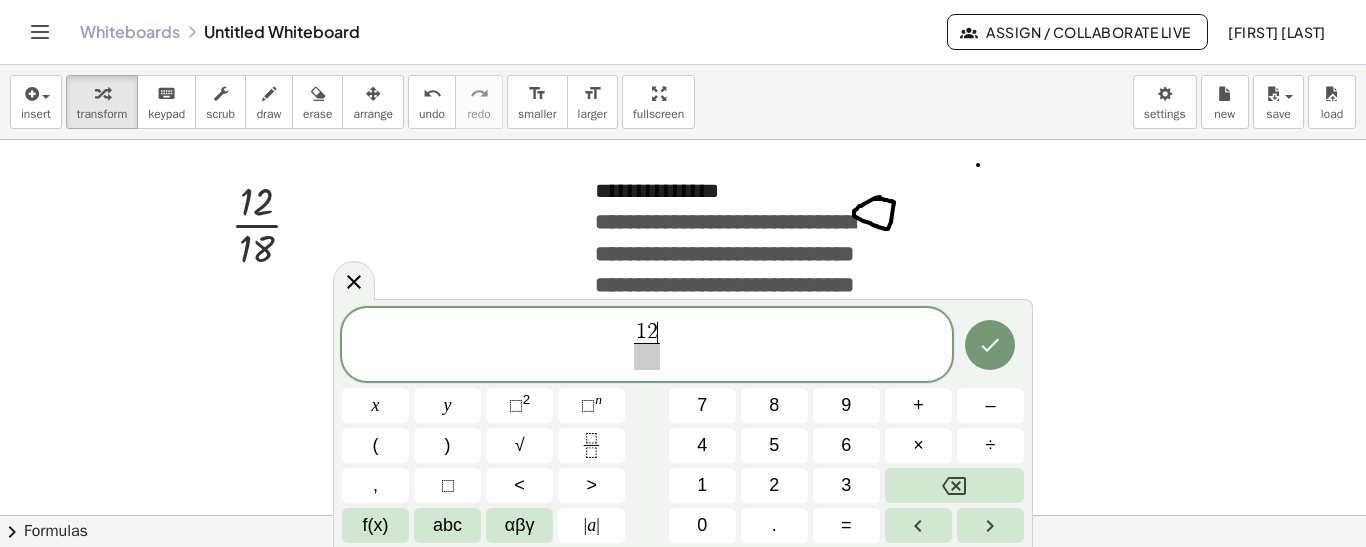 click on "1 2 ​" at bounding box center (647, 333) 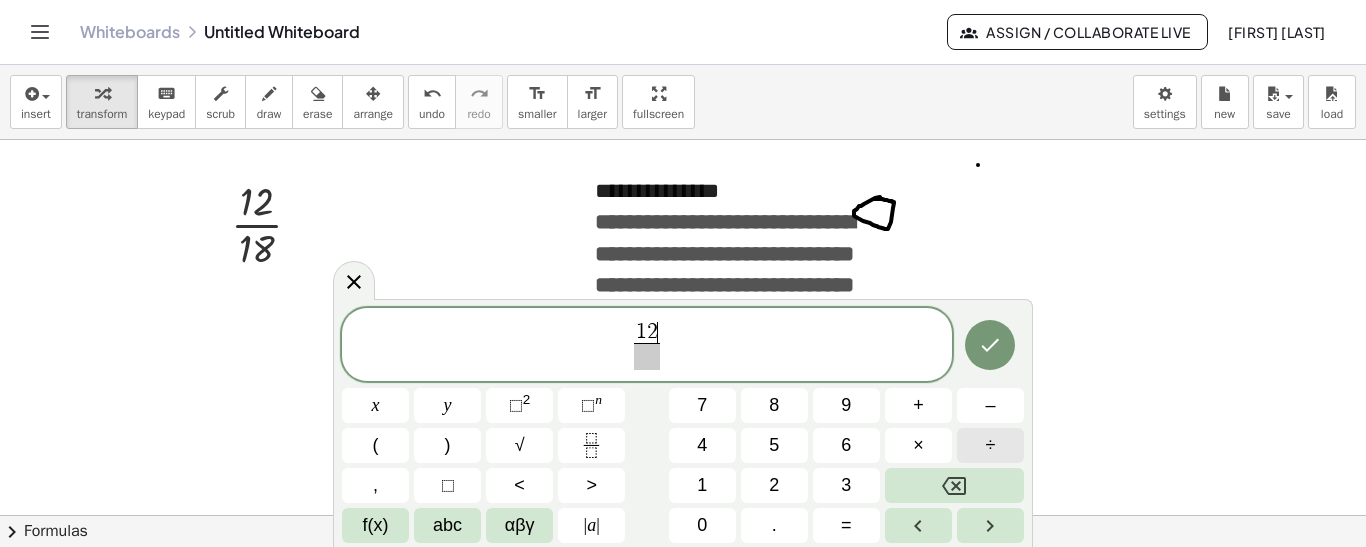 click on "÷" at bounding box center (991, 445) 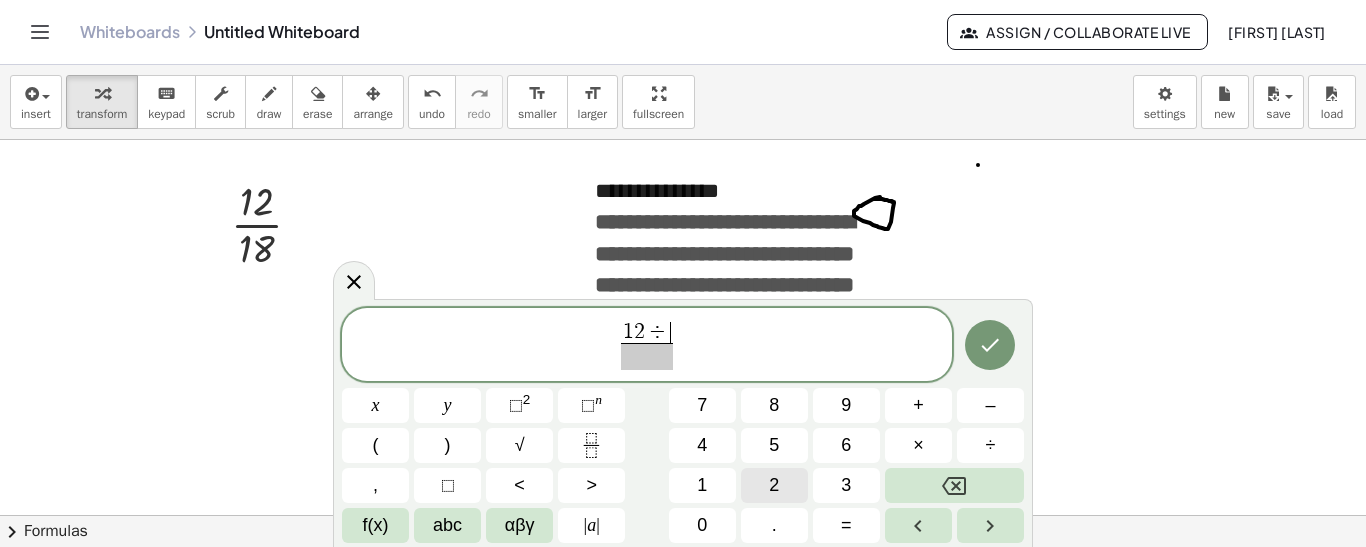 click on "2" at bounding box center [774, 485] 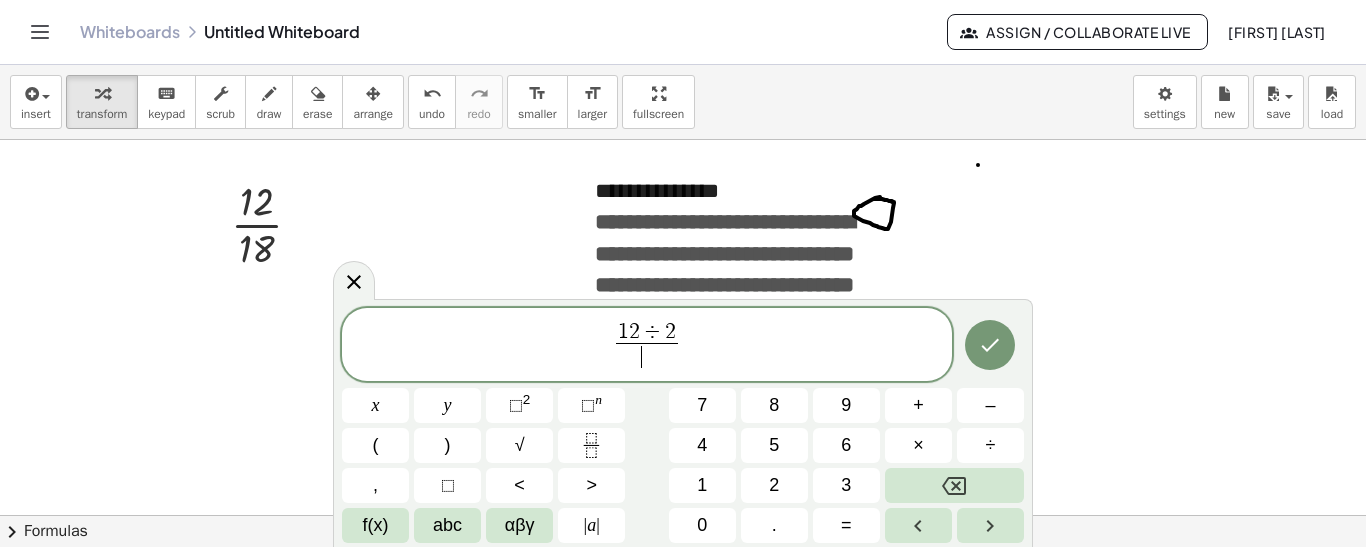 click on "​" at bounding box center [647, 356] 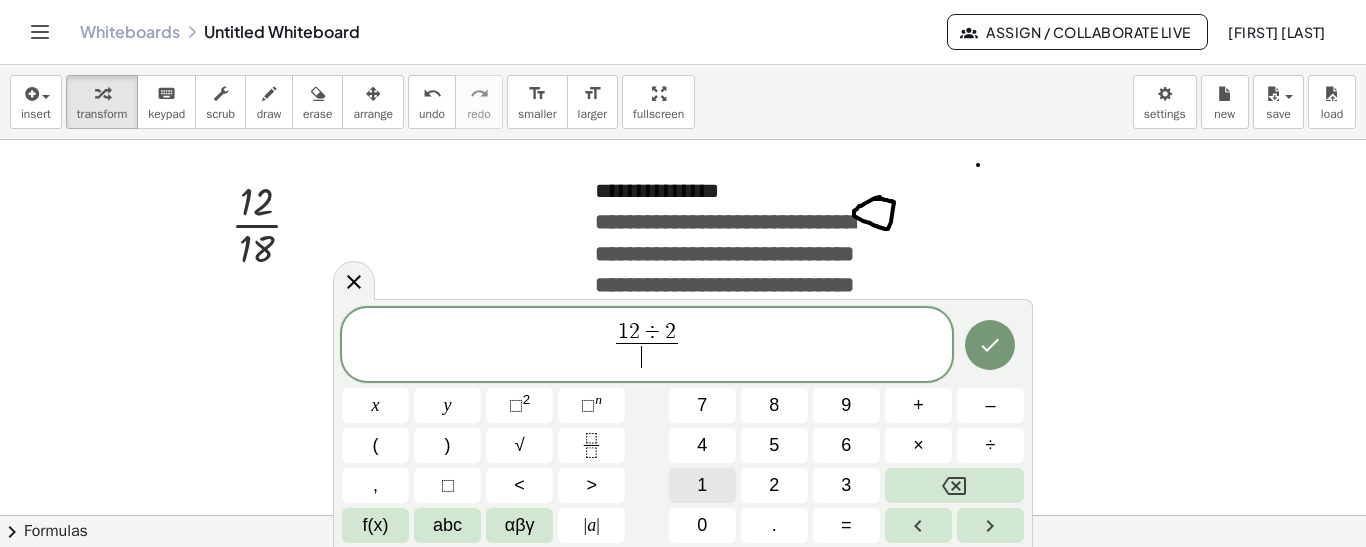 click on "1 2 ÷ 2 ​ ​ x y ⬚ 2 ⬚ n 7 8 9 + – ( ) √ 4 5 6 × ÷ , ⬚ < > 1 2 3 f(x) abc αβγ | a | 0 . =" at bounding box center (683, 426) 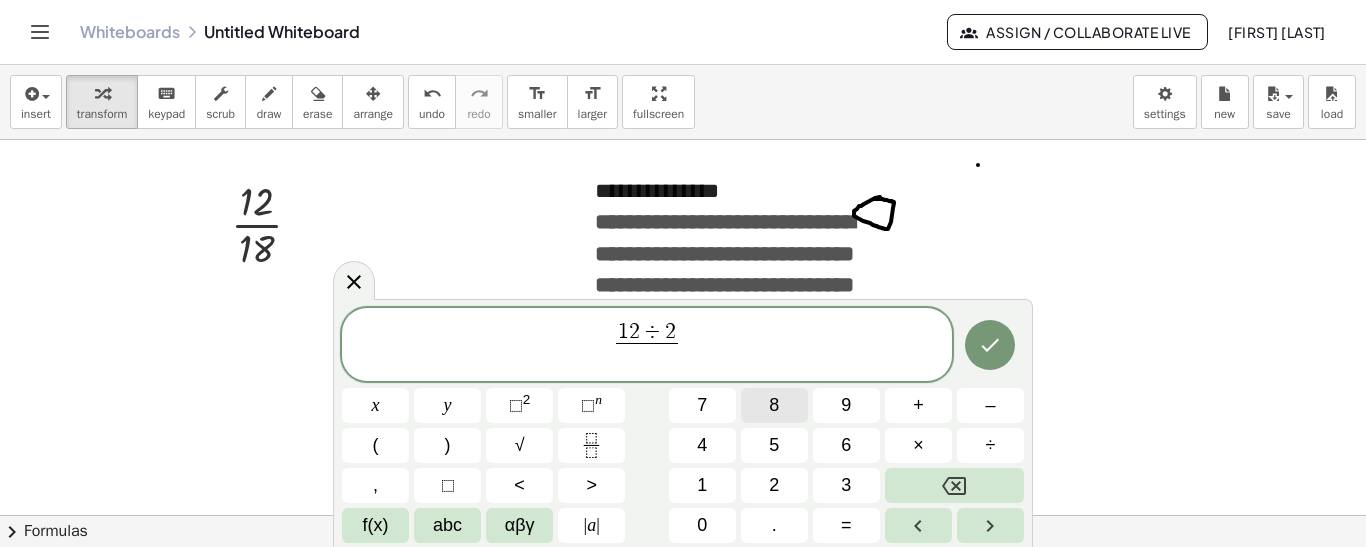 click on "8" at bounding box center [774, 405] 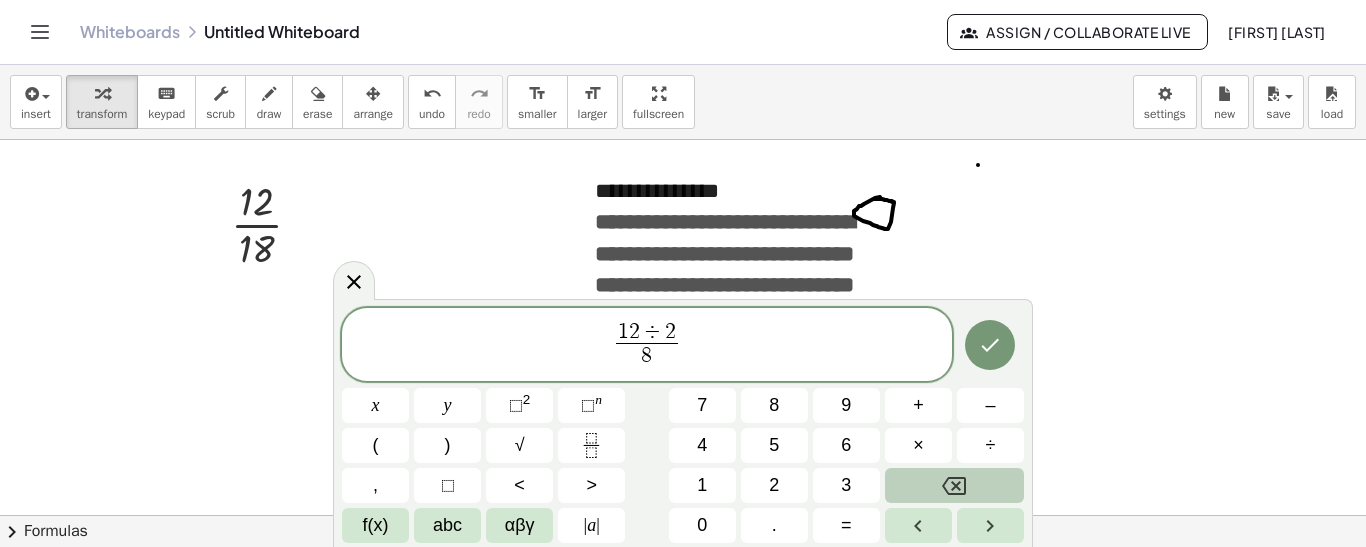 click 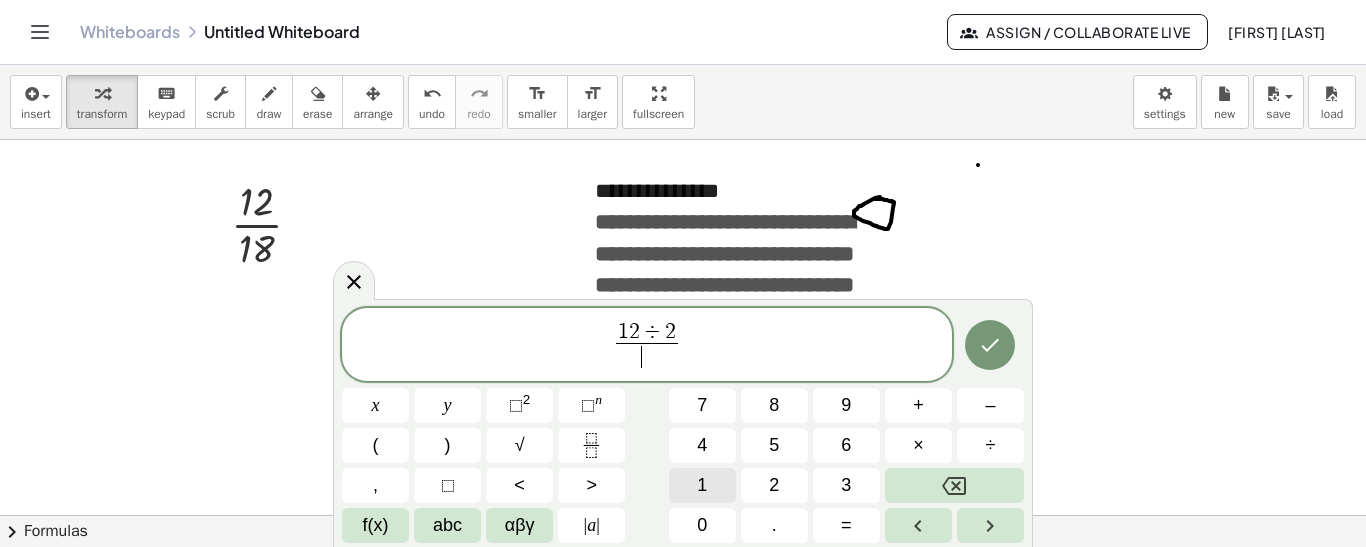 click on "1" at bounding box center (702, 485) 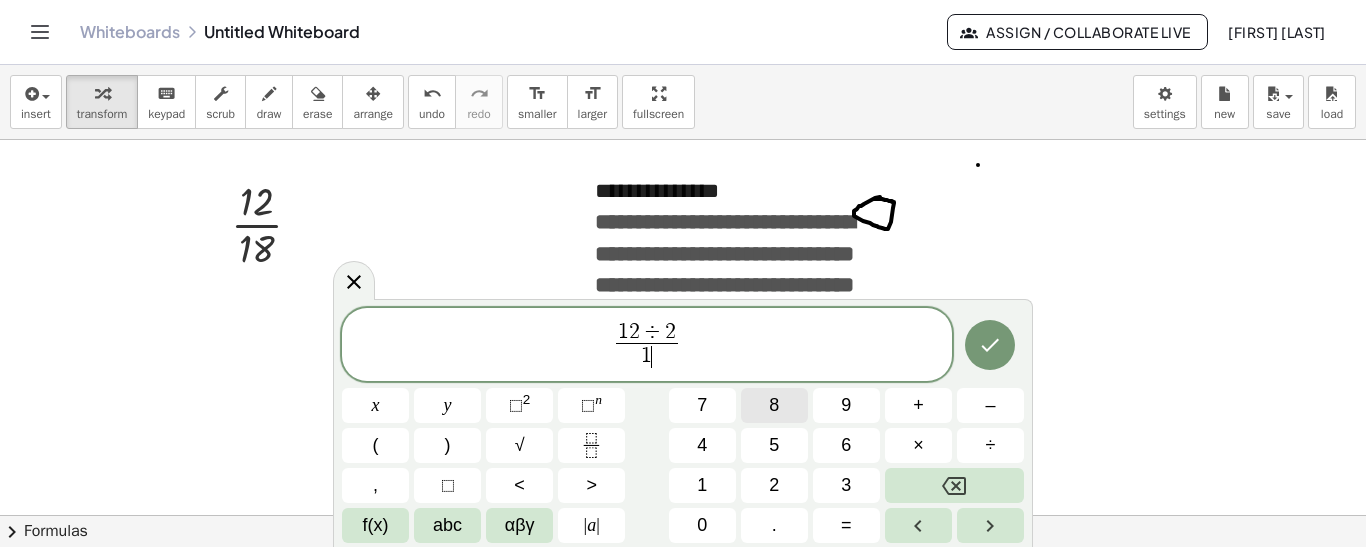 click on "8" at bounding box center [774, 405] 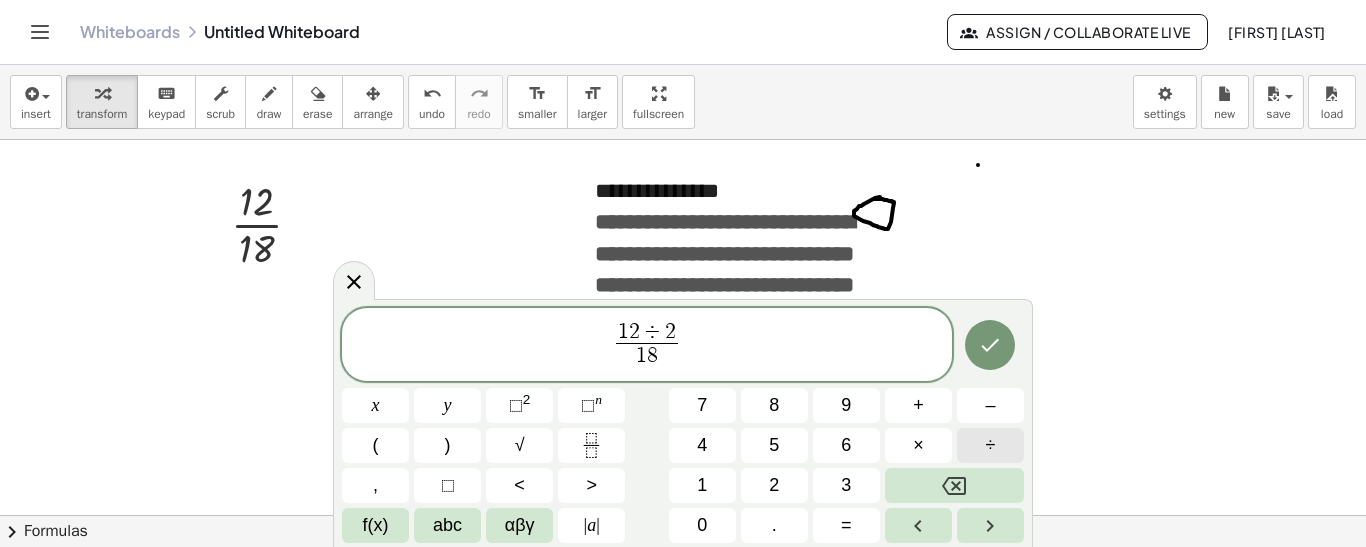 click on "÷" at bounding box center [990, 445] 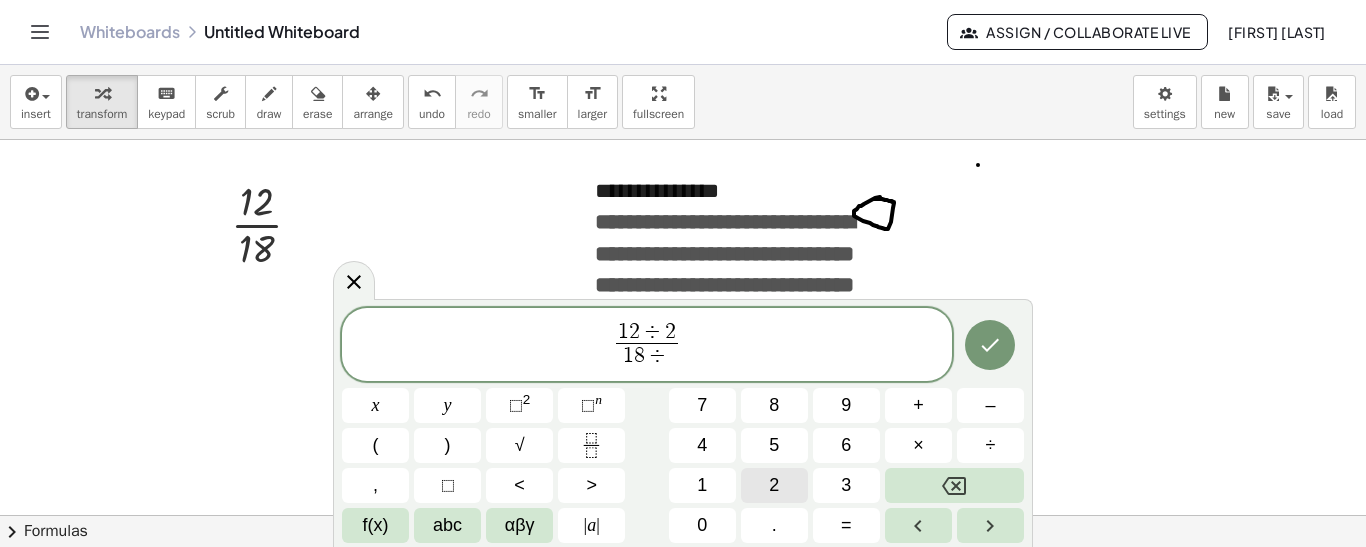 click on "2" at bounding box center [774, 485] 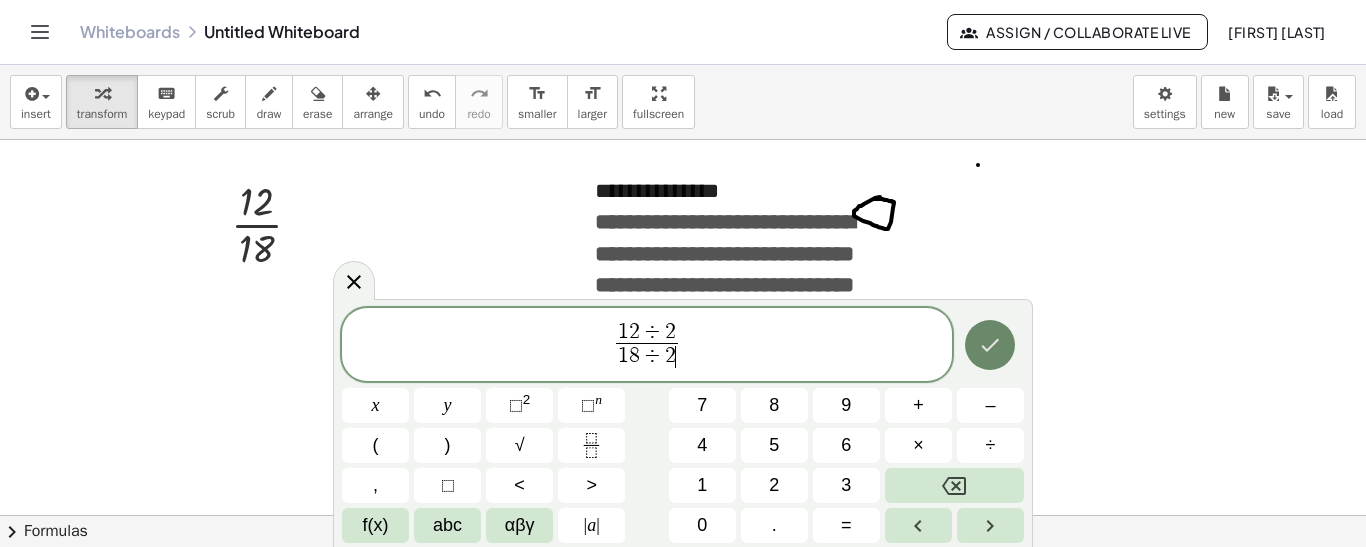 click 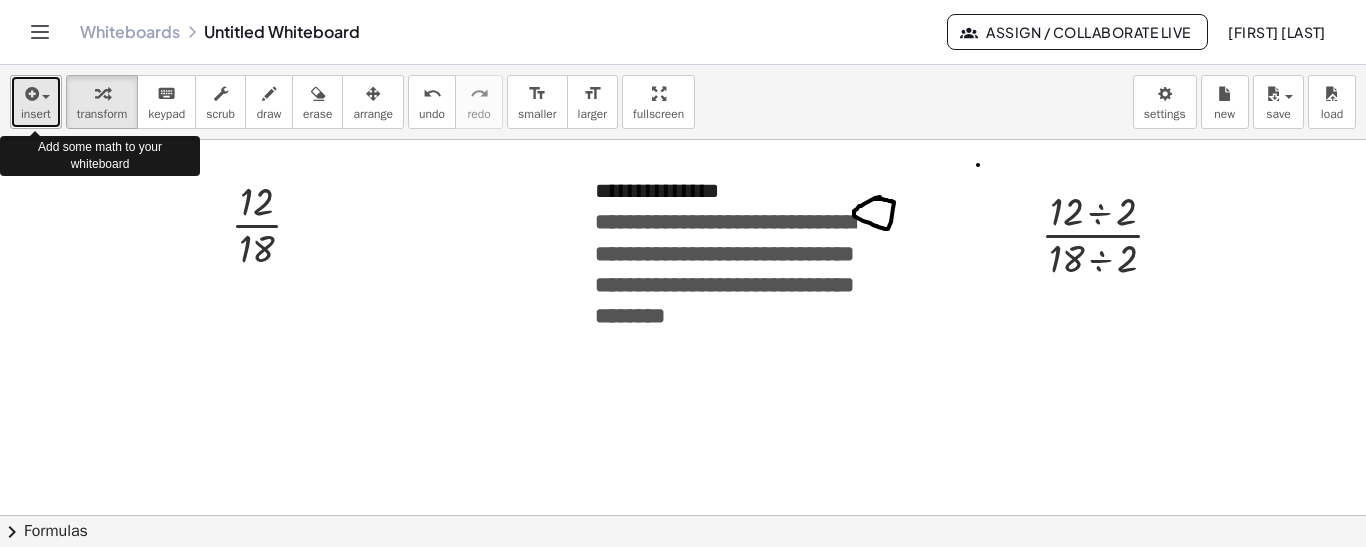 click on "insert" at bounding box center [36, 102] 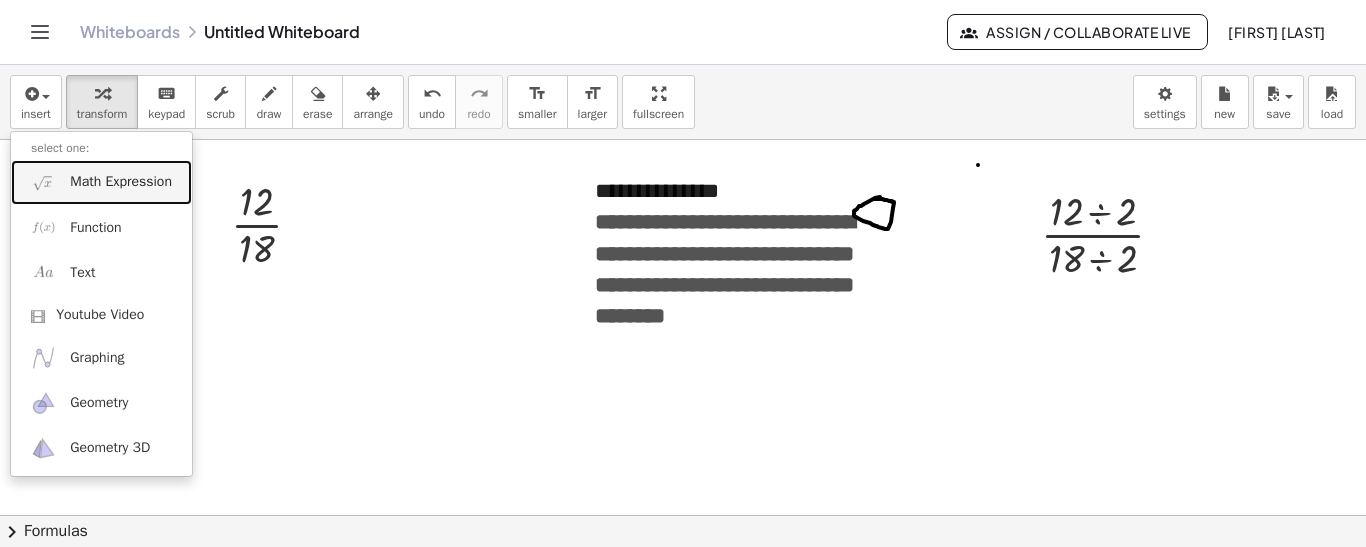 click on "Math Expression" at bounding box center (121, 182) 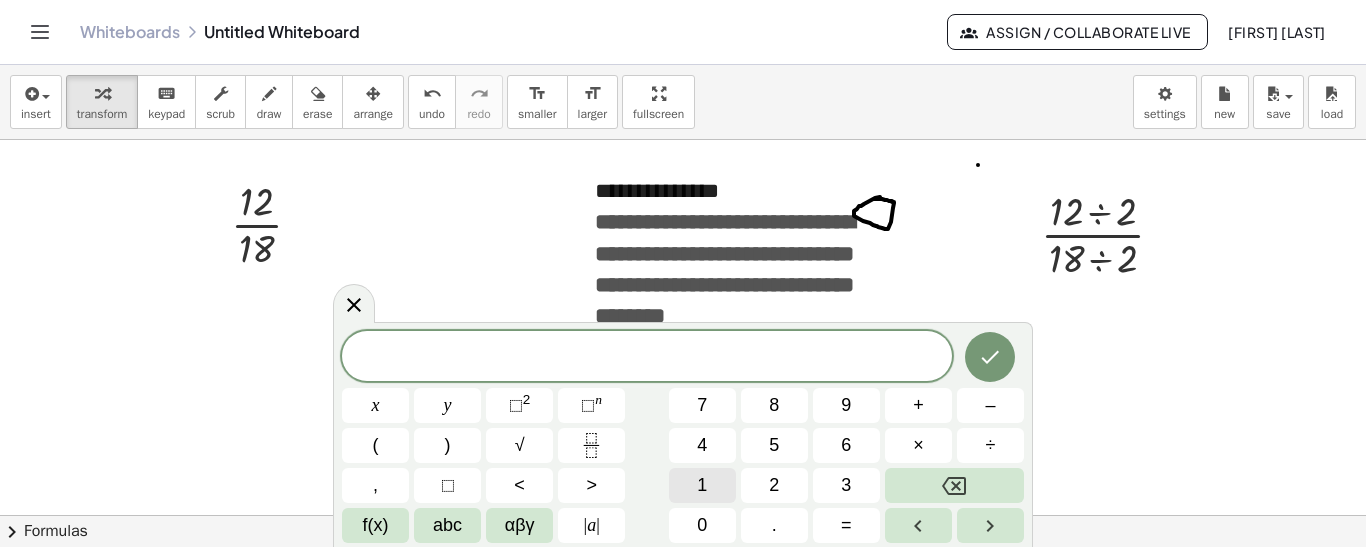 click on "1" at bounding box center (702, 485) 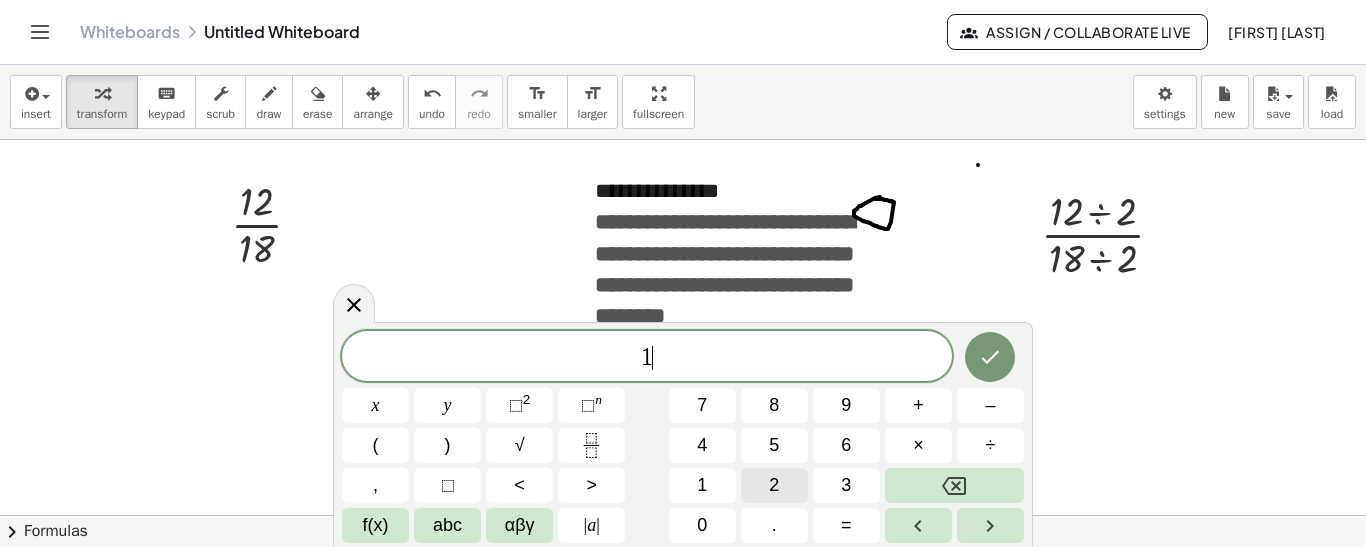 click on "1 ​ x y ⬚ 2 ⬚ n 7 8 9 + – ( ) √ 4 5 6 × ÷ , ⬚ < > 1 2 3 f(x) abc αβγ | a | 0 . =" at bounding box center (683, 437) 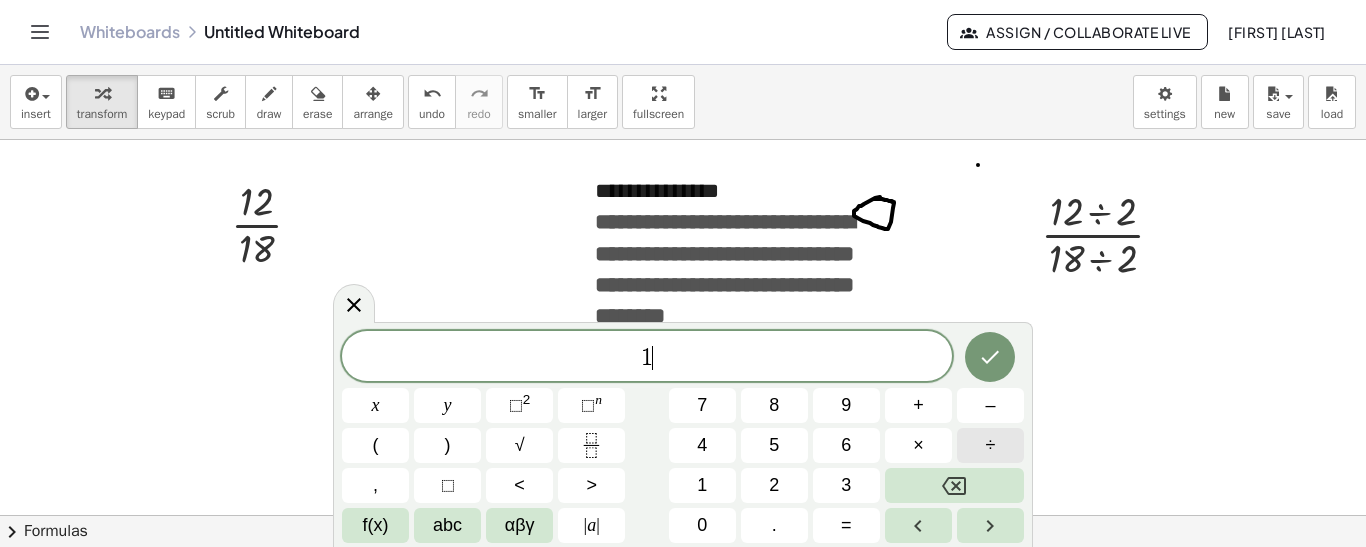 click on "÷" at bounding box center (991, 445) 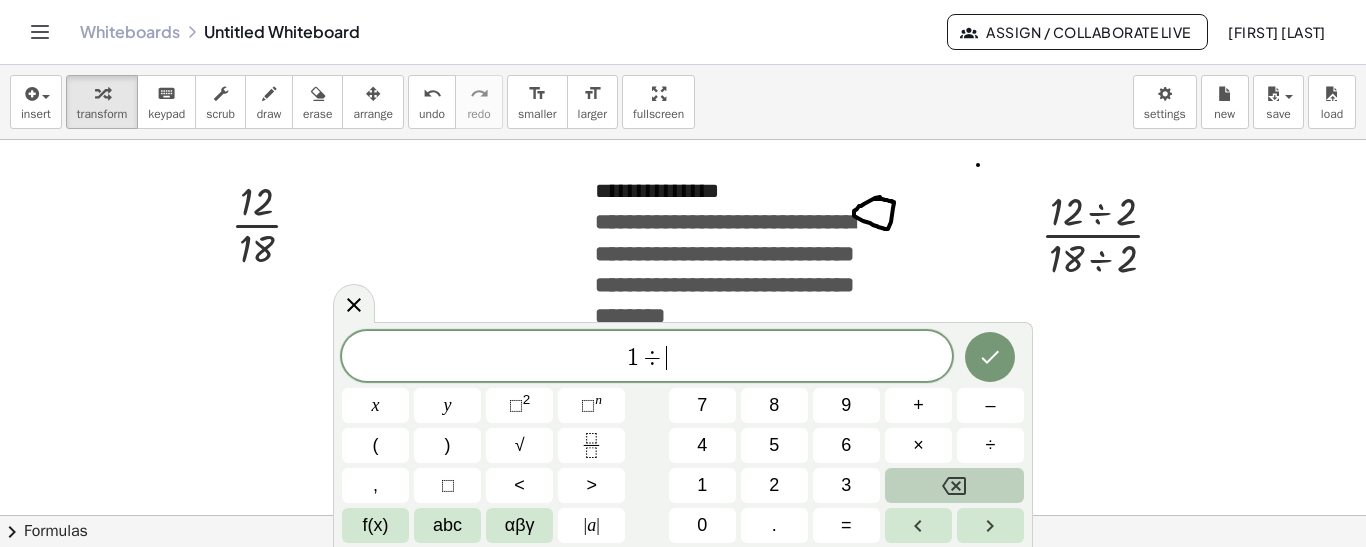 click 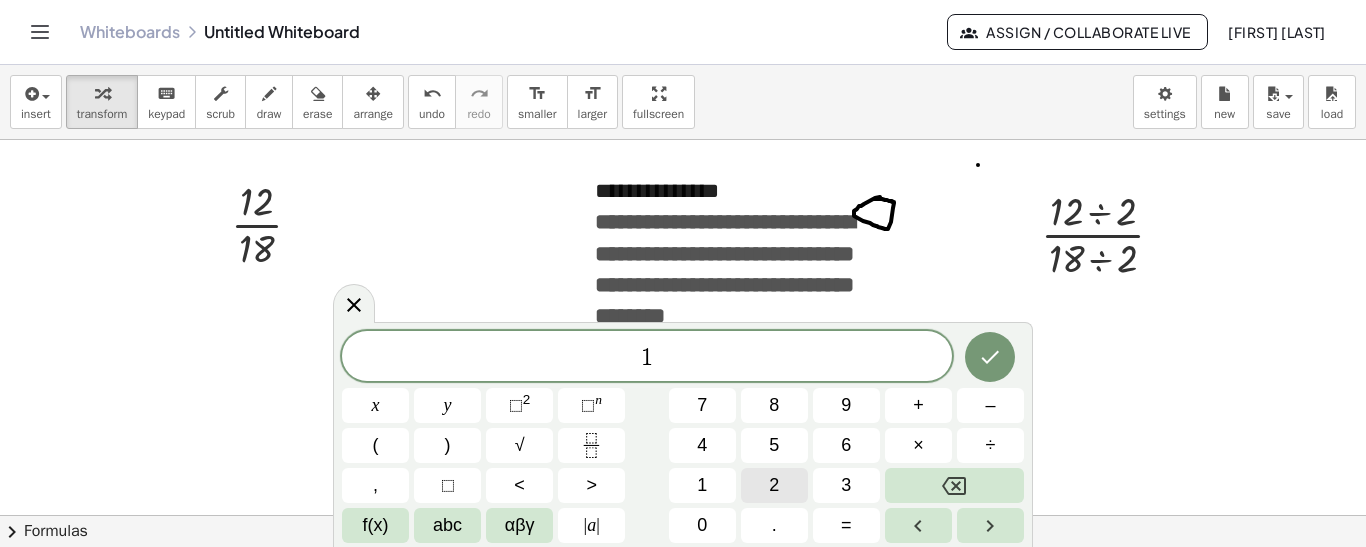 click on "2" at bounding box center [774, 485] 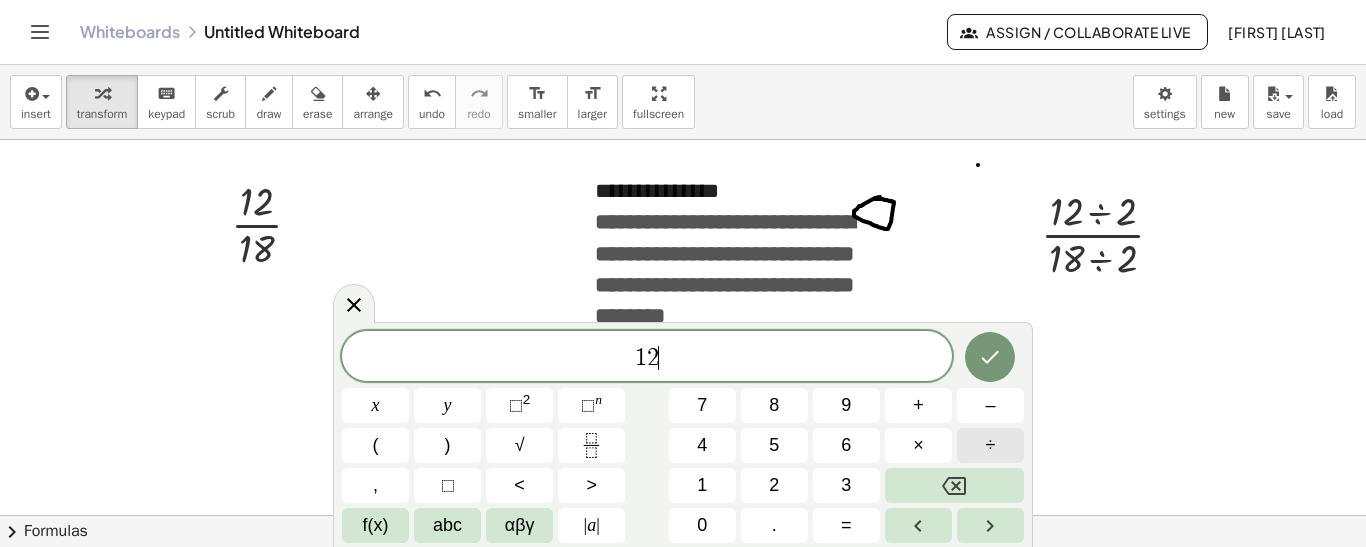 click on "÷" at bounding box center [991, 445] 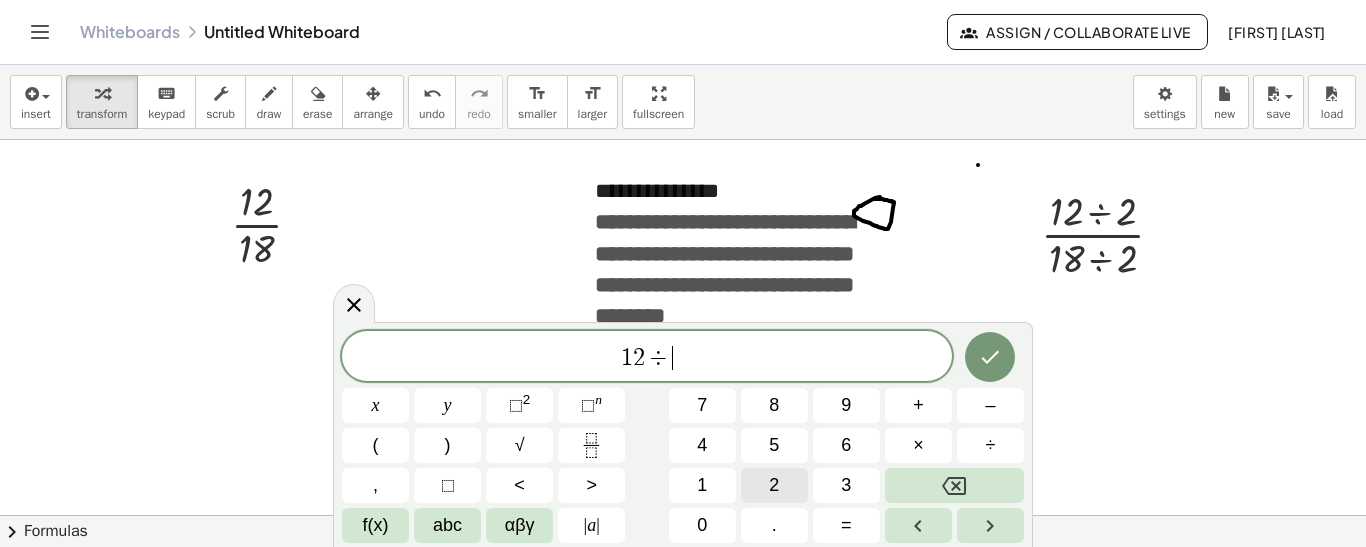 click on "2" at bounding box center [774, 485] 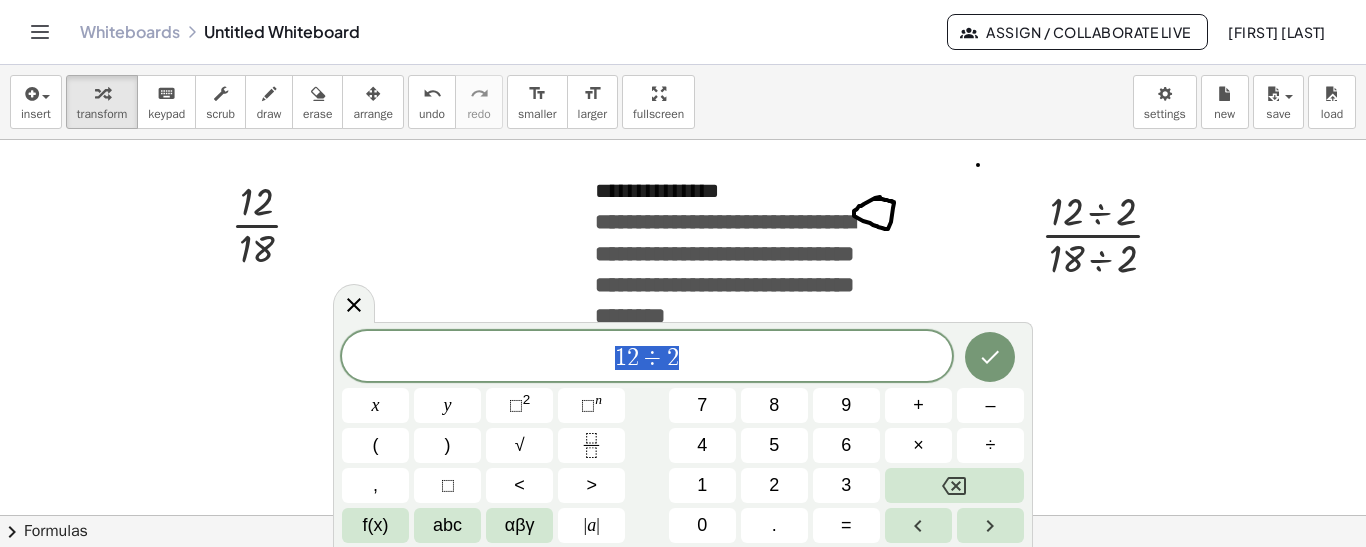 drag, startPoint x: 606, startPoint y: 361, endPoint x: 681, endPoint y: 367, distance: 75.23962 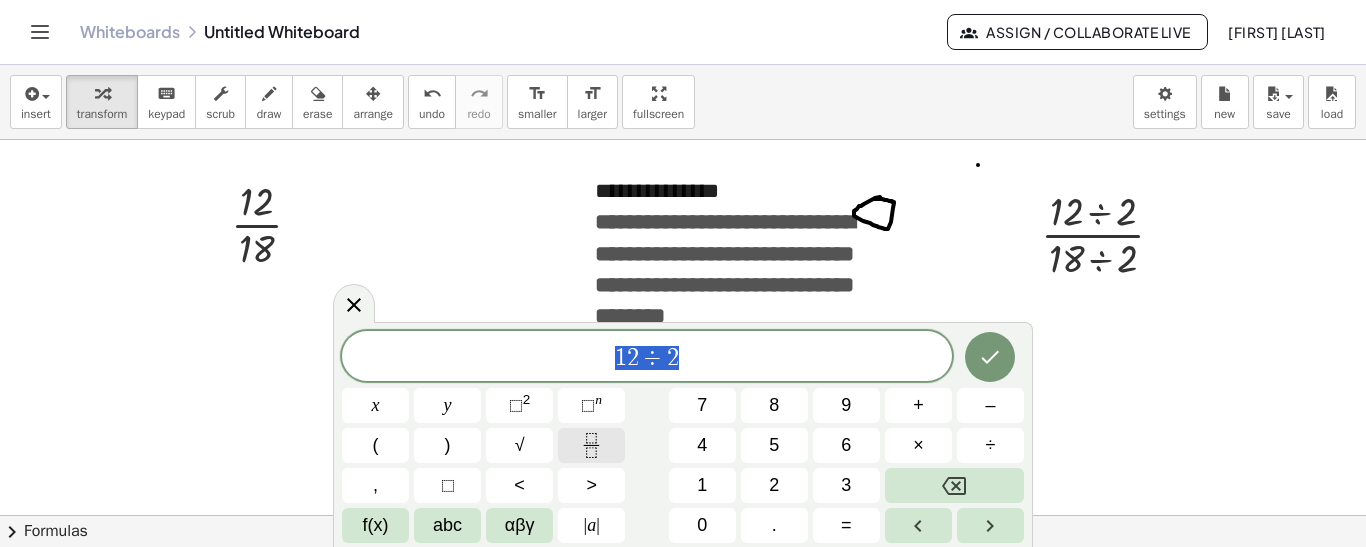 click 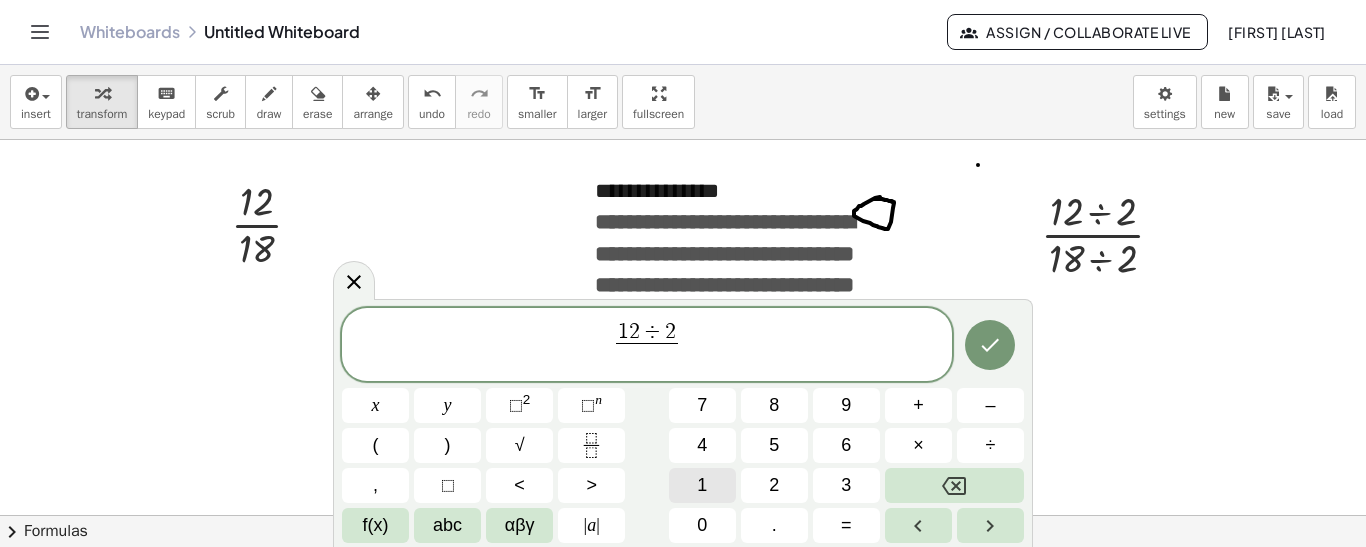 click on "1" at bounding box center (702, 485) 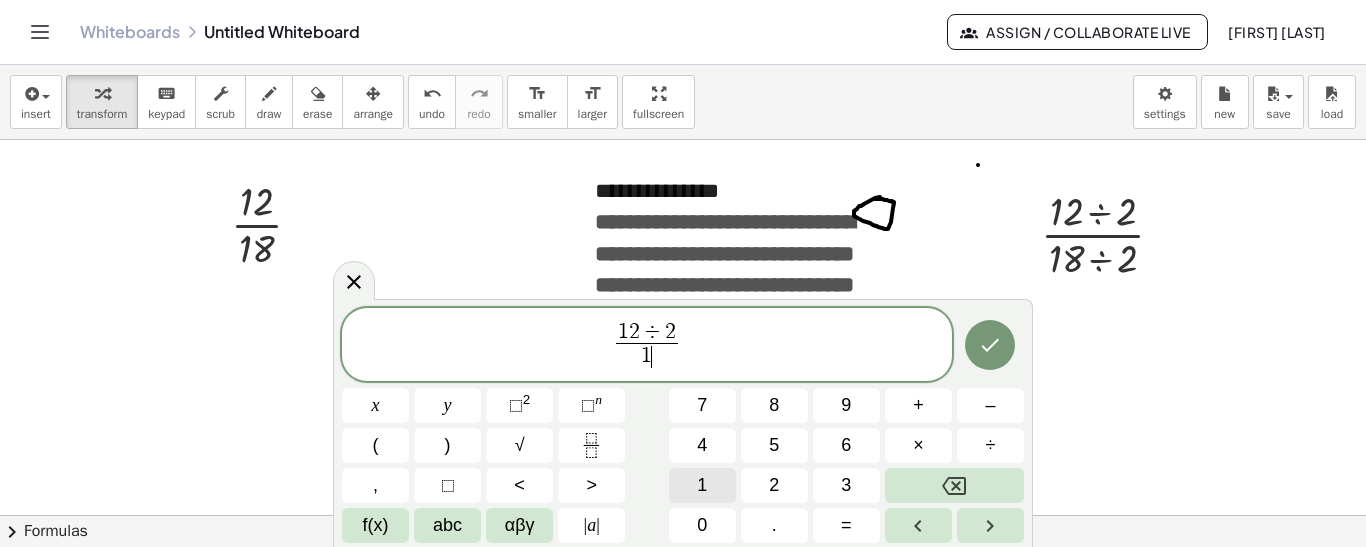 click on "1" at bounding box center [702, 485] 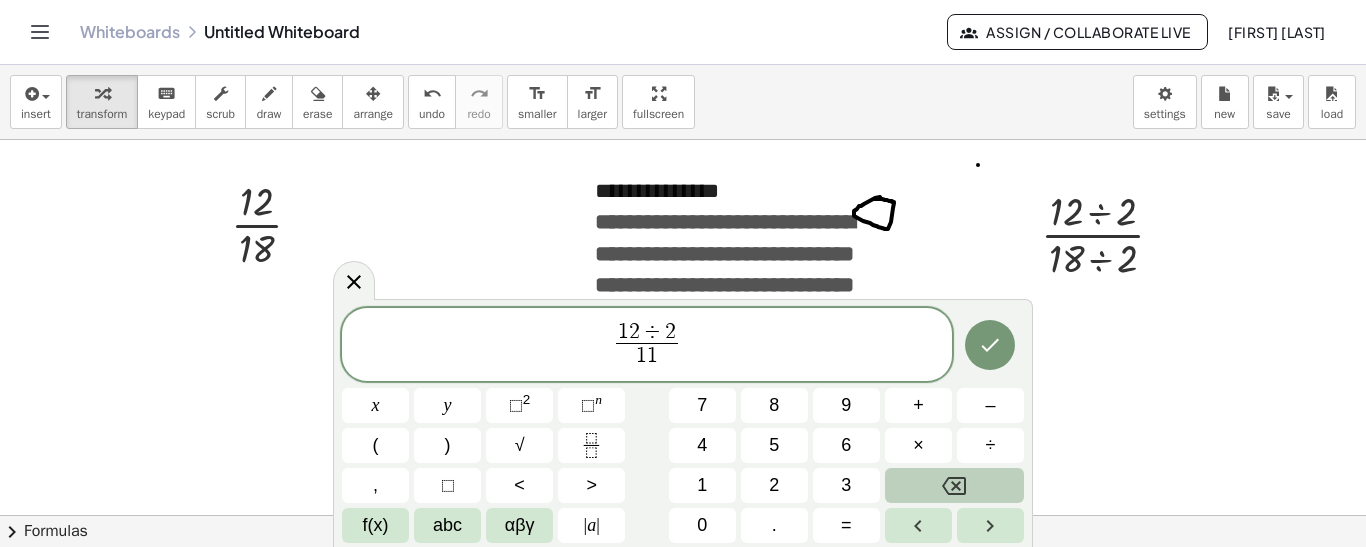 click 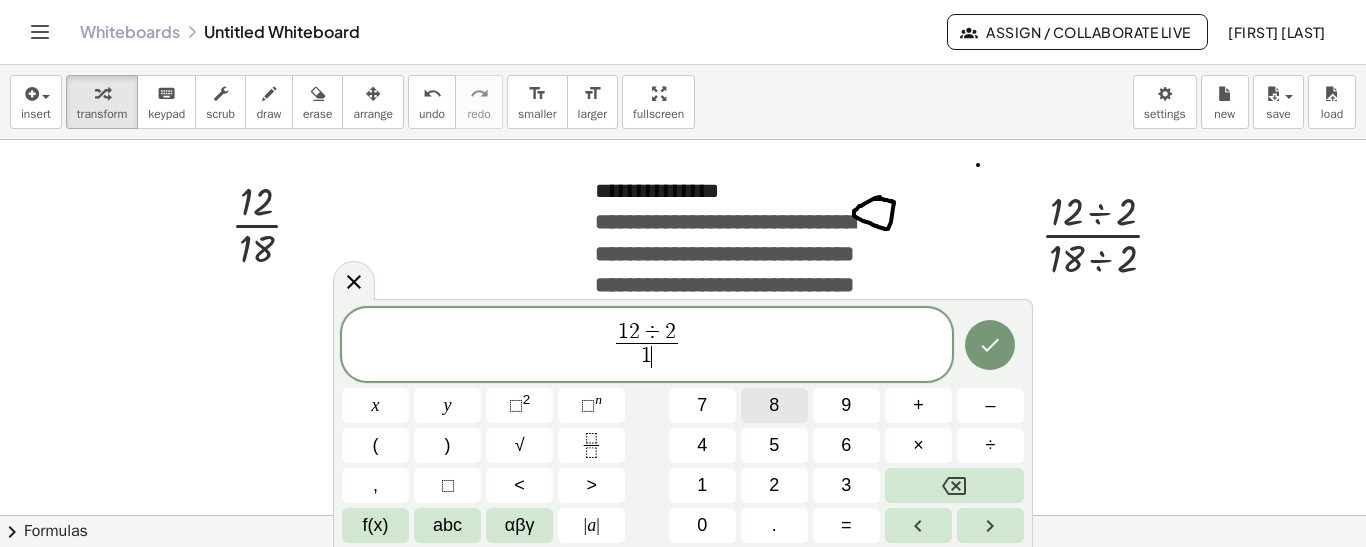 click on "8" at bounding box center [774, 405] 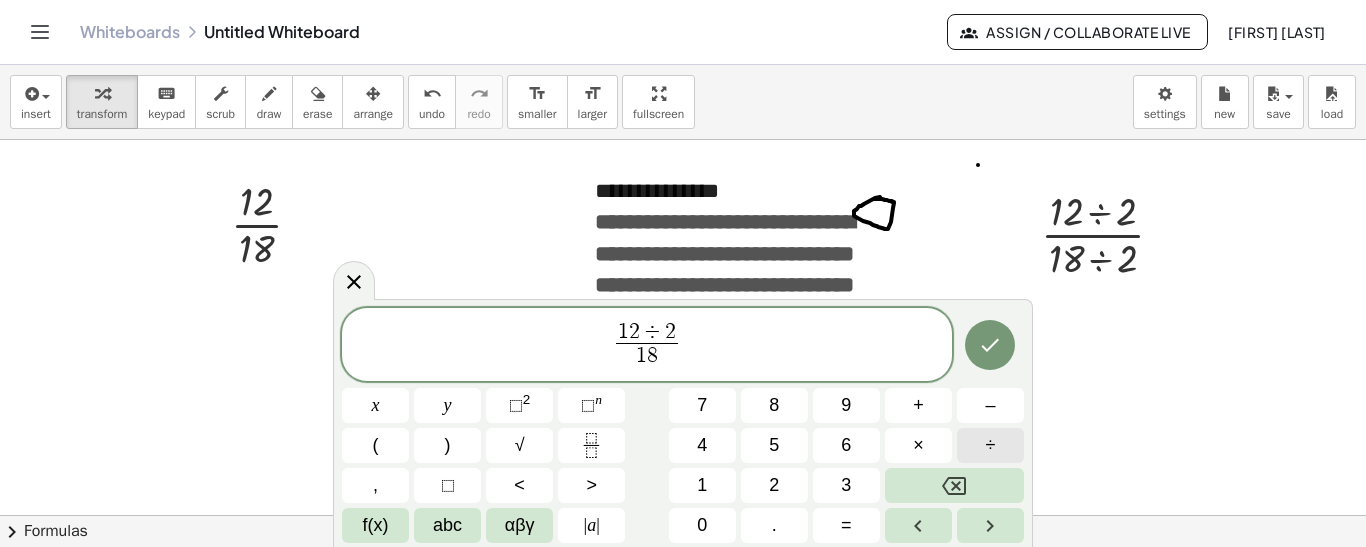 click on "÷" at bounding box center (990, 445) 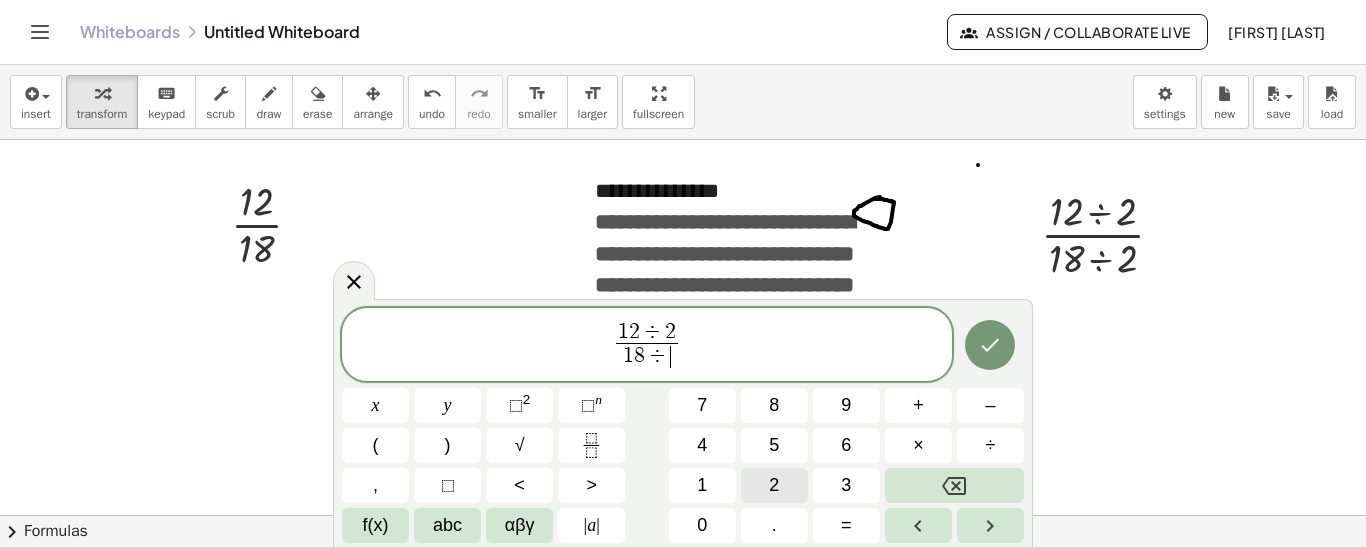 click on "2" at bounding box center [774, 485] 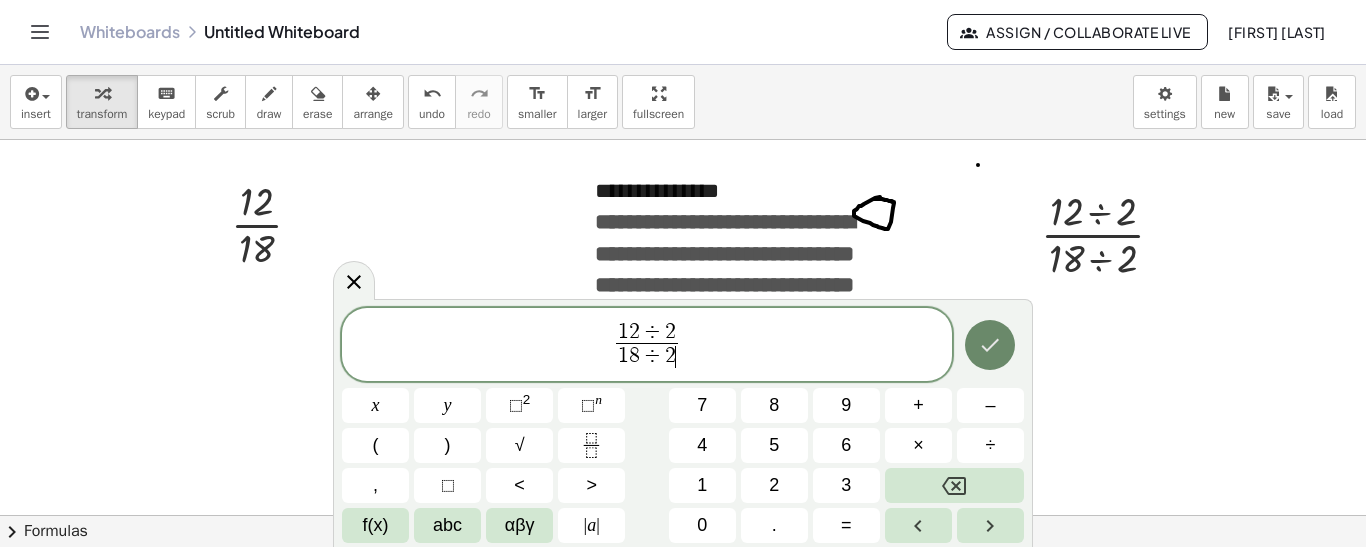 click at bounding box center (990, 345) 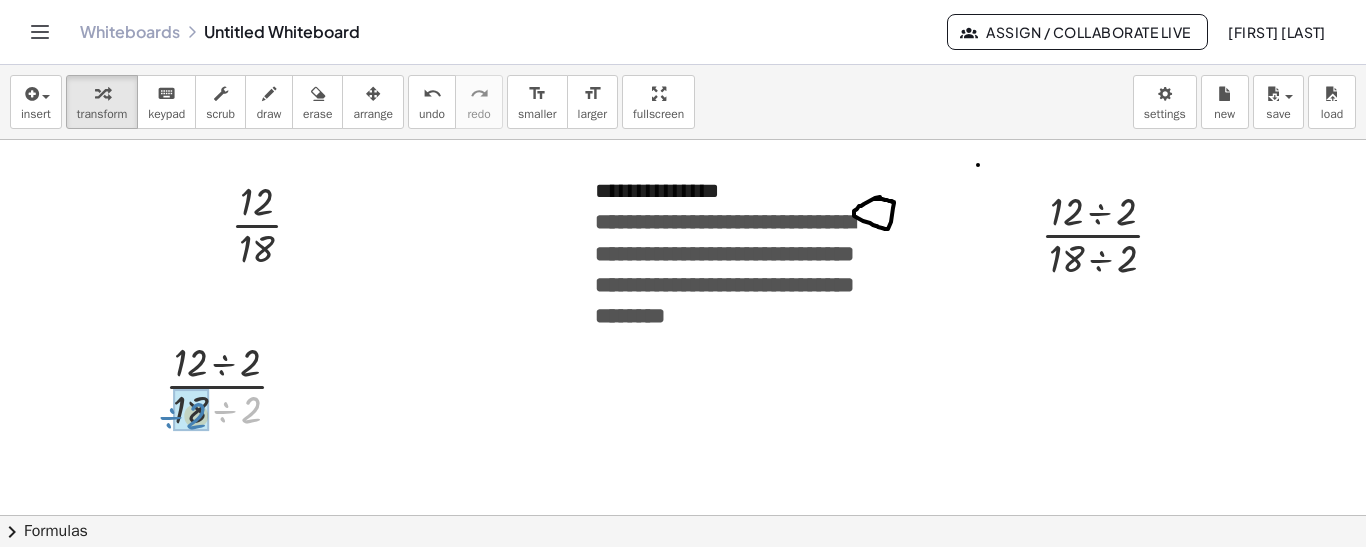 drag, startPoint x: 224, startPoint y: 401, endPoint x: 167, endPoint y: 408, distance: 57.428215 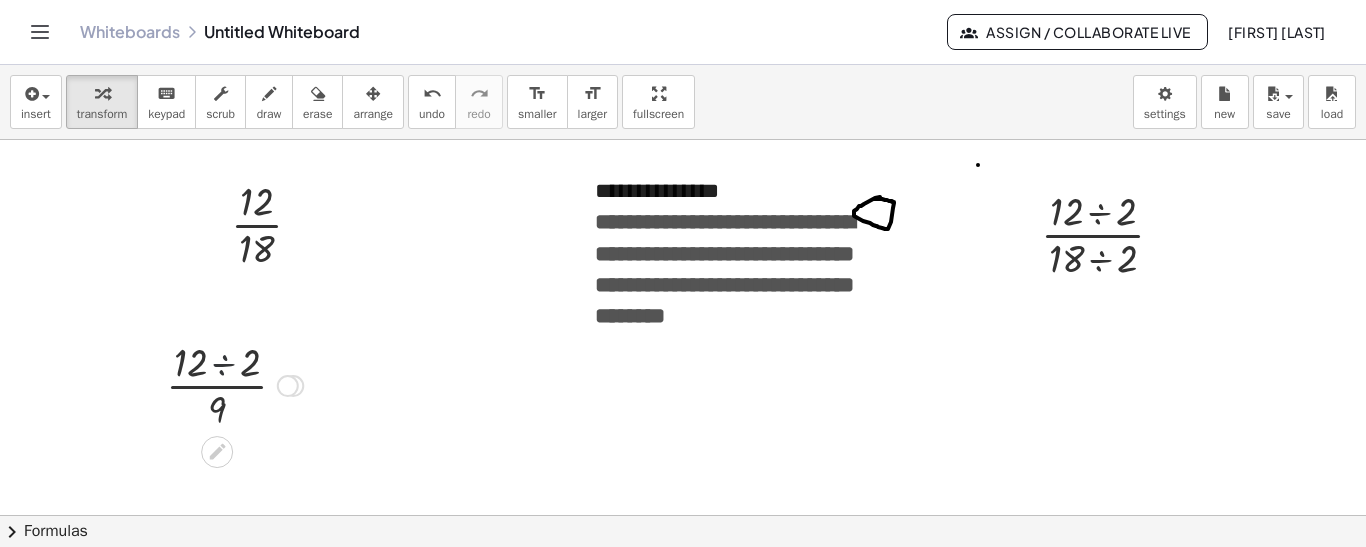 click at bounding box center (234, 384) 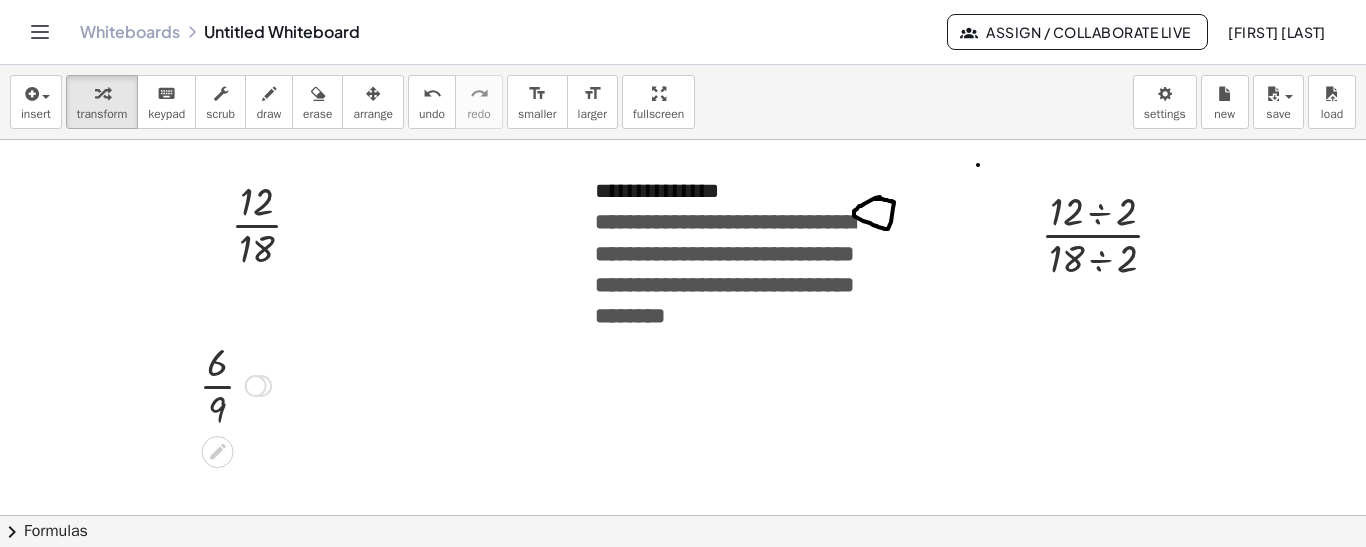 click at bounding box center (256, 386) 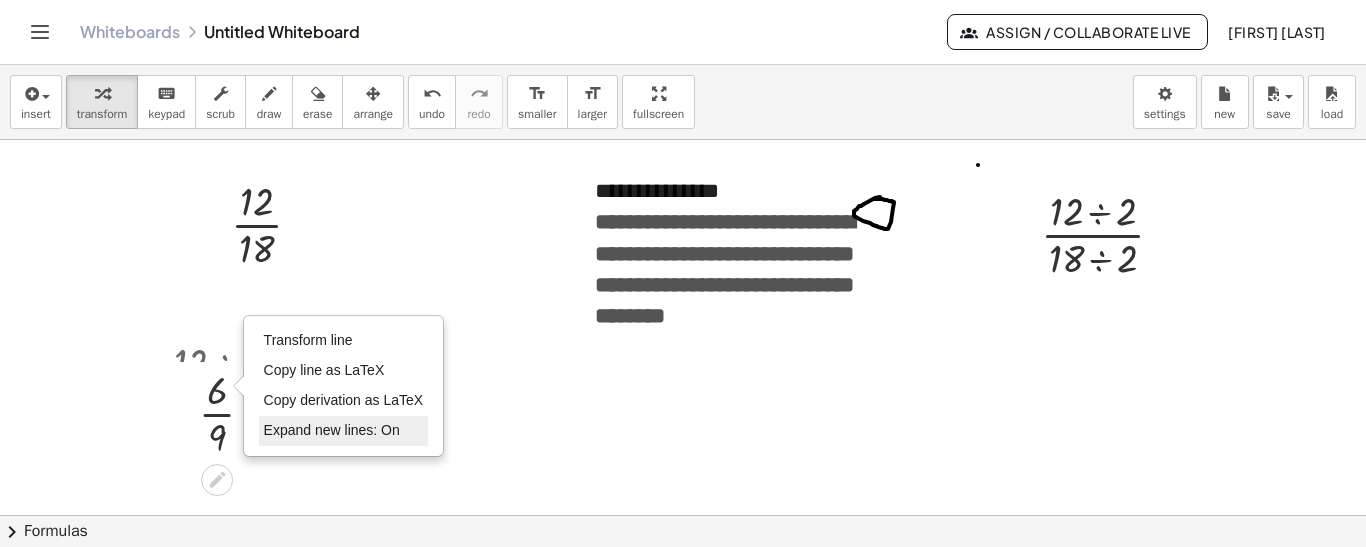 drag, startPoint x: 255, startPoint y: 379, endPoint x: 258, endPoint y: 416, distance: 37.12142 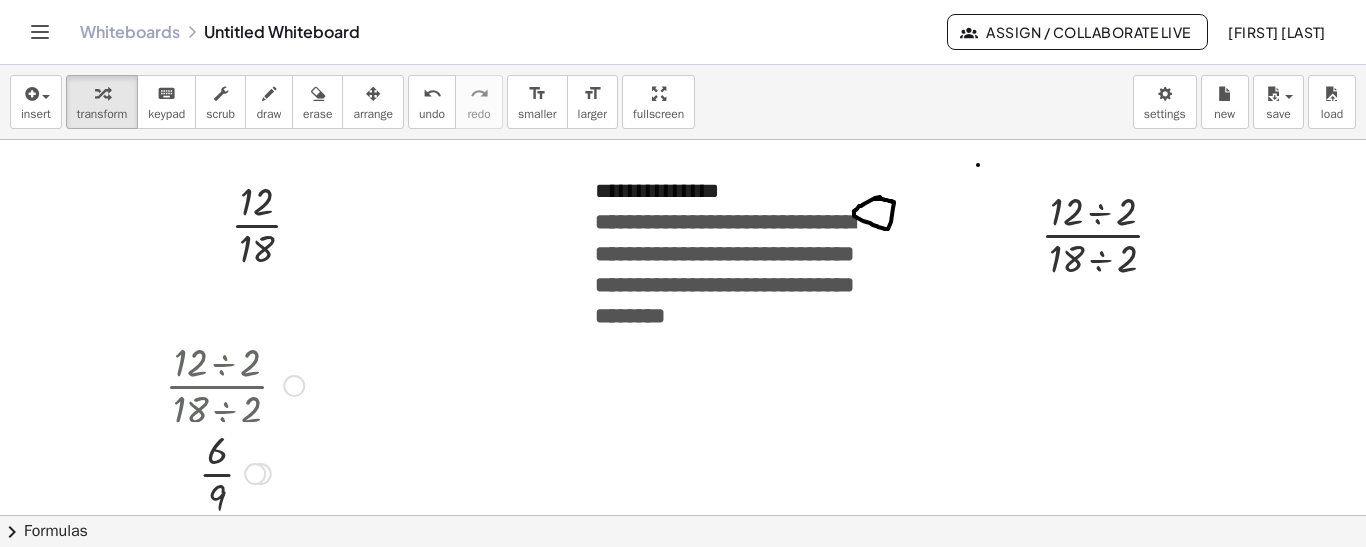 drag, startPoint x: 253, startPoint y: 384, endPoint x: 259, endPoint y: 478, distance: 94.19129 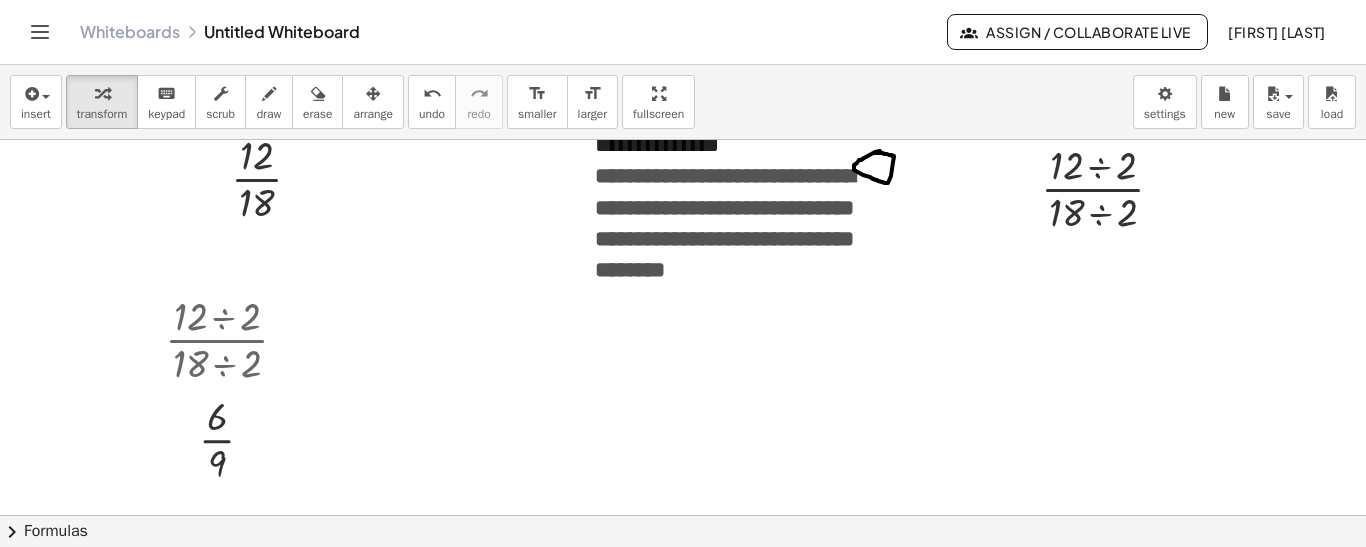 scroll, scrollTop: 45, scrollLeft: 0, axis: vertical 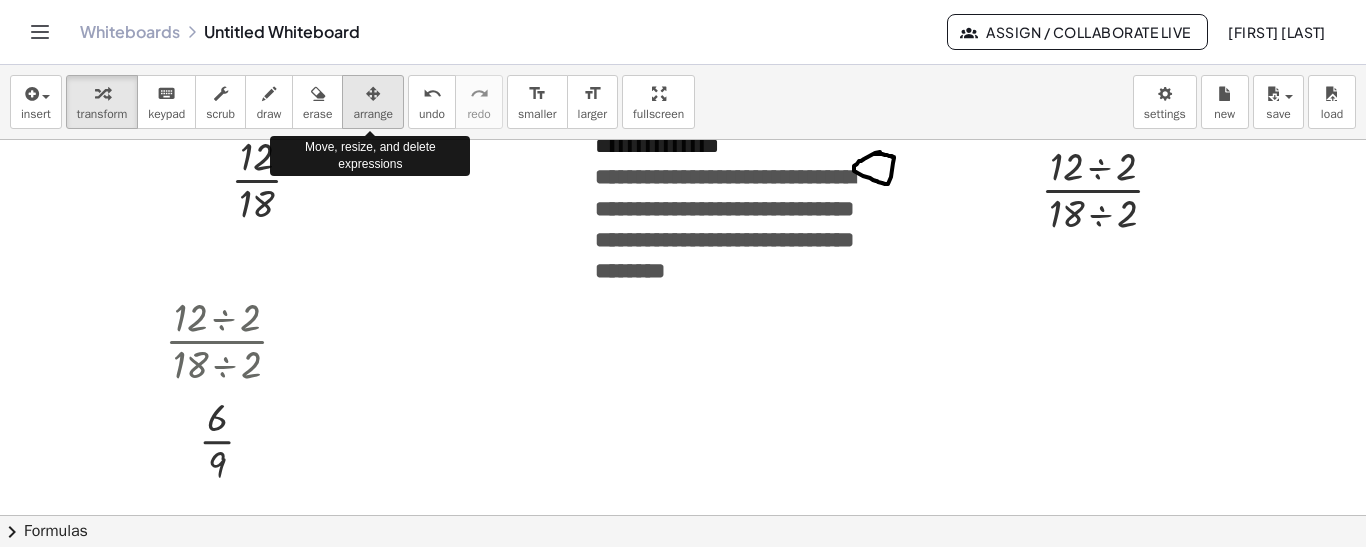 click on "arrange" at bounding box center [373, 114] 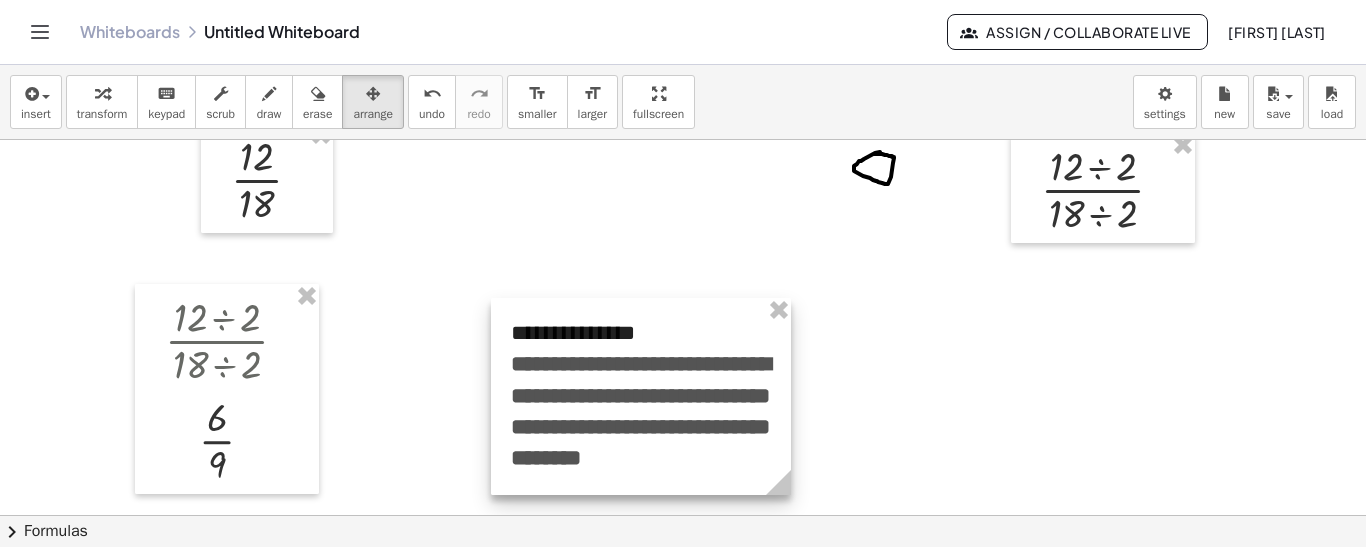 drag, startPoint x: 700, startPoint y: 212, endPoint x: 616, endPoint y: 399, distance: 205 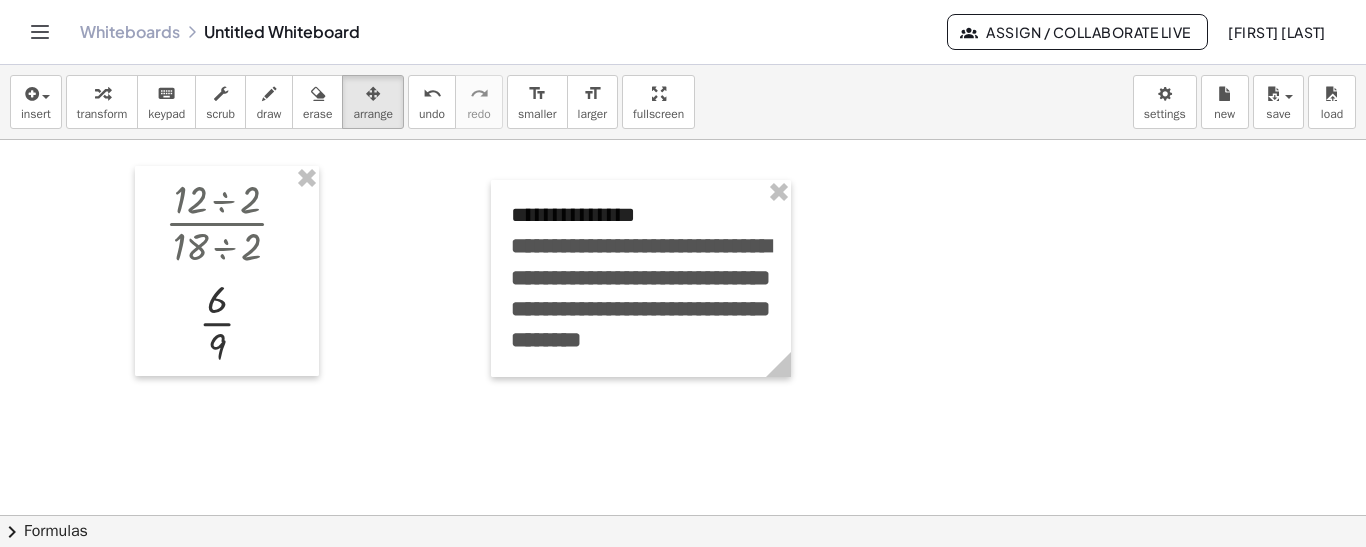 scroll, scrollTop: 176, scrollLeft: 0, axis: vertical 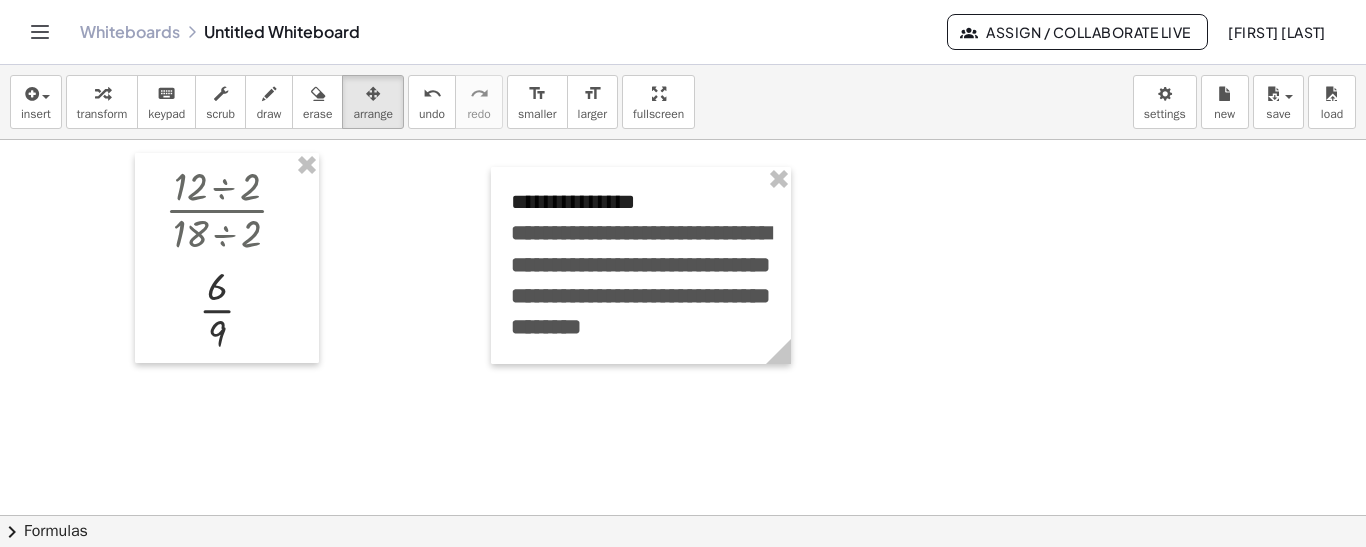 click at bounding box center (683, 456) 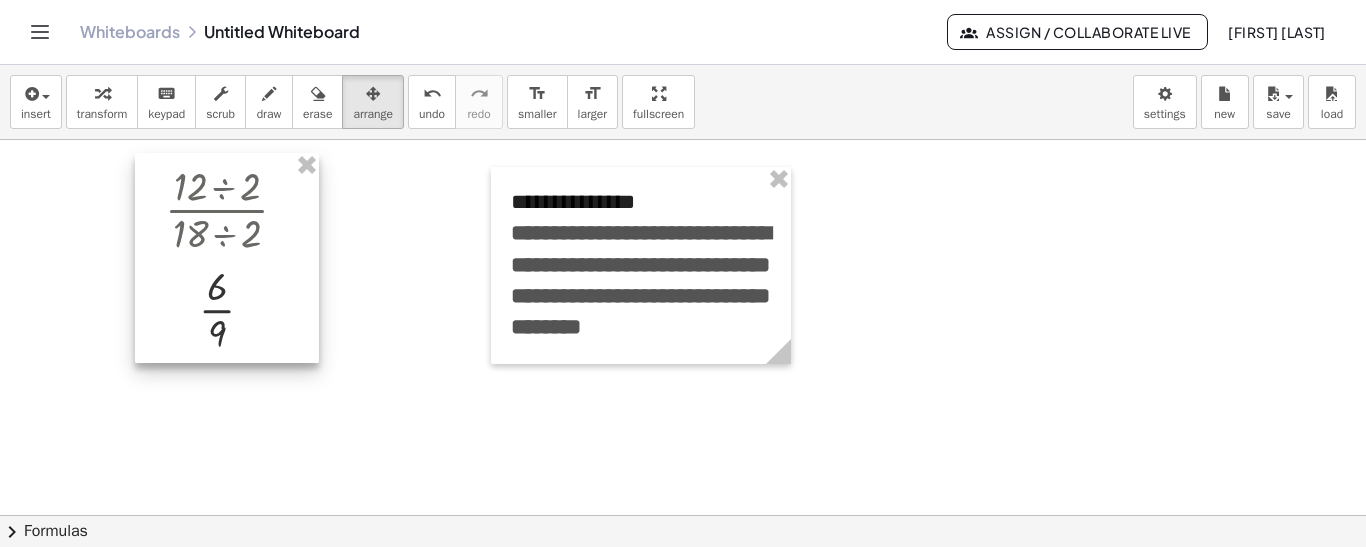 click at bounding box center [227, 258] 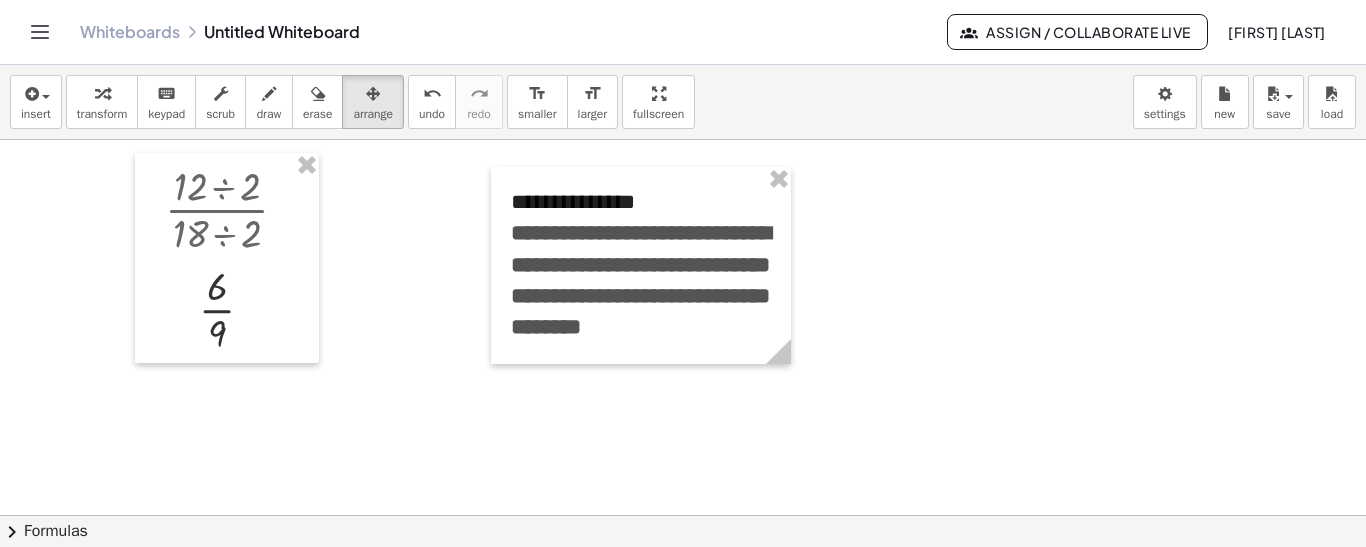 click at bounding box center (683, 456) 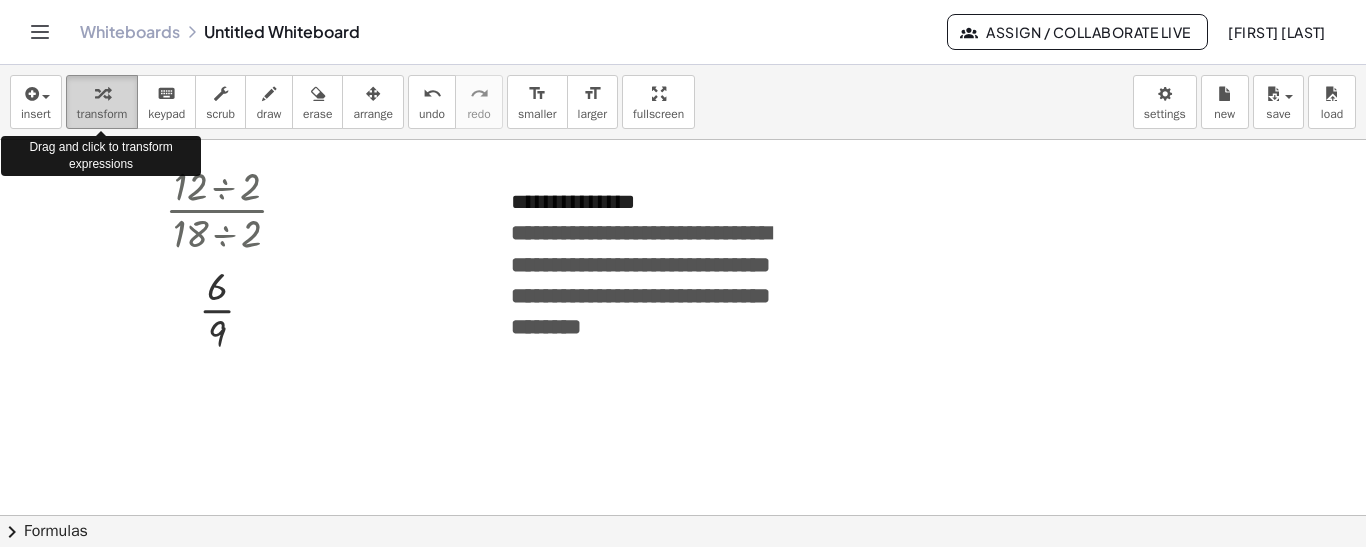 click at bounding box center [102, 94] 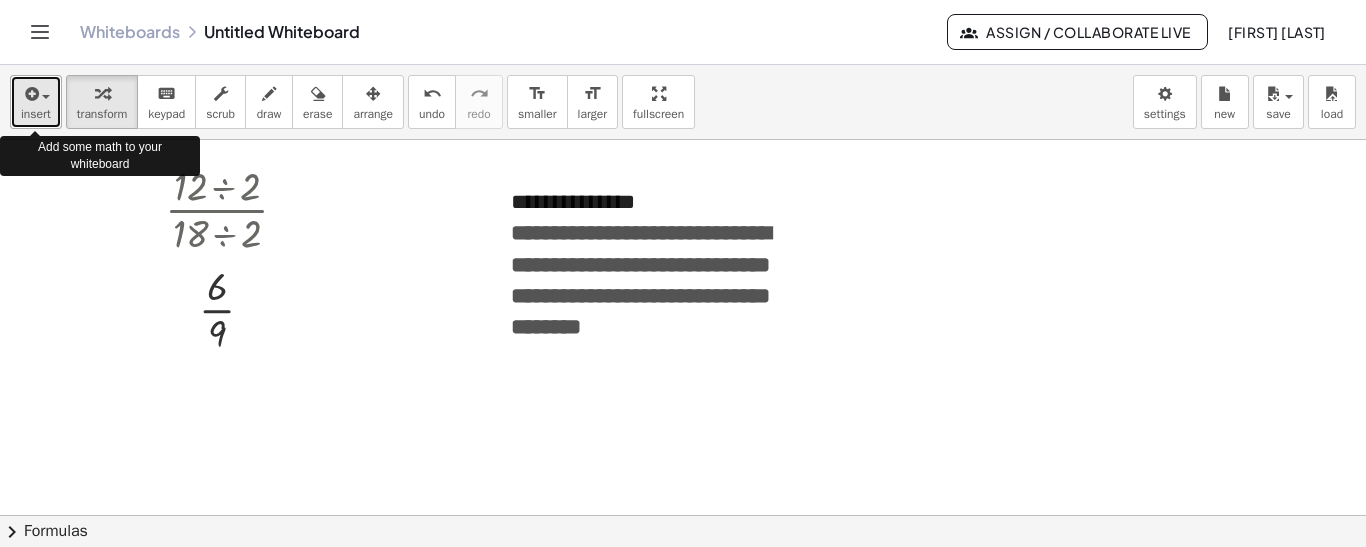 click at bounding box center [30, 94] 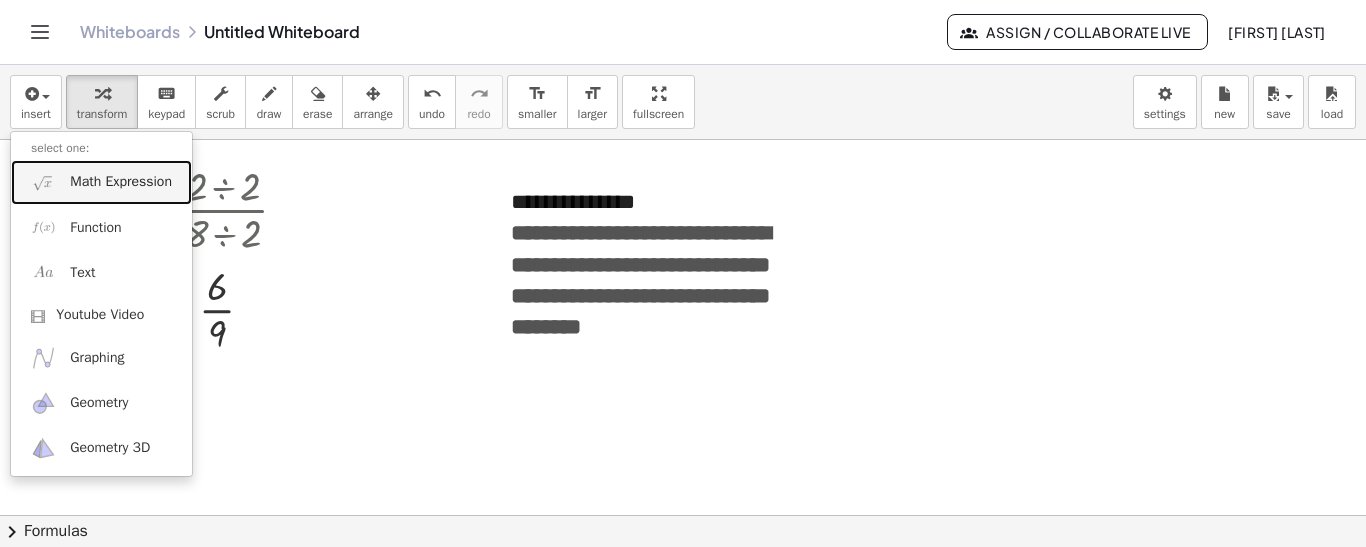 click on "Math Expression" at bounding box center (121, 182) 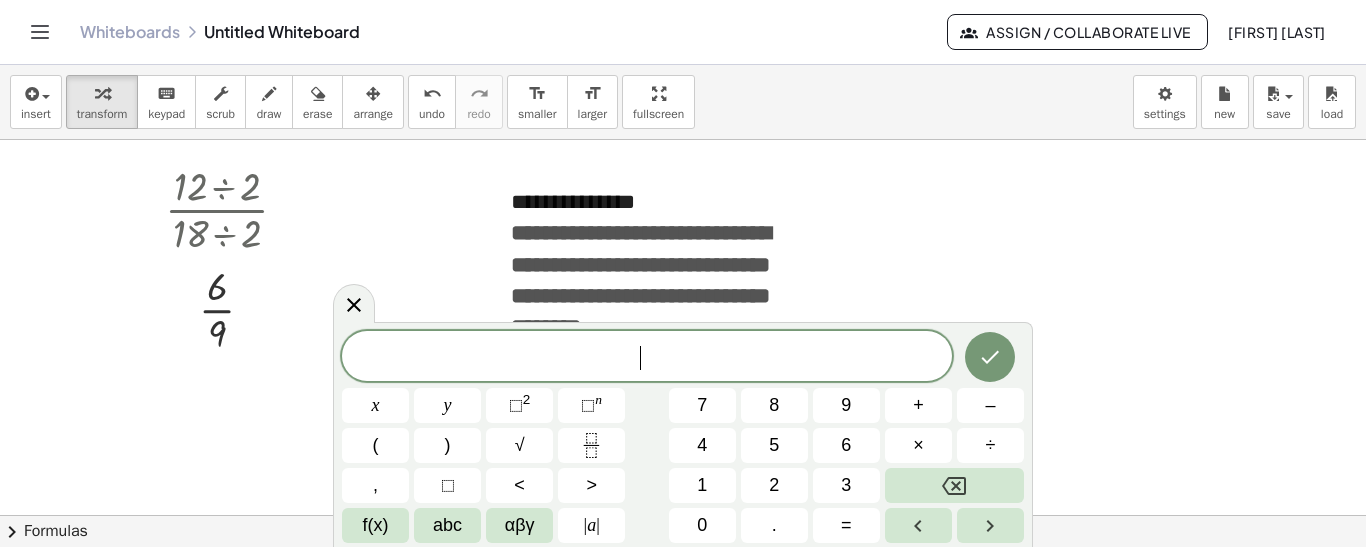 click on "​" at bounding box center [647, 358] 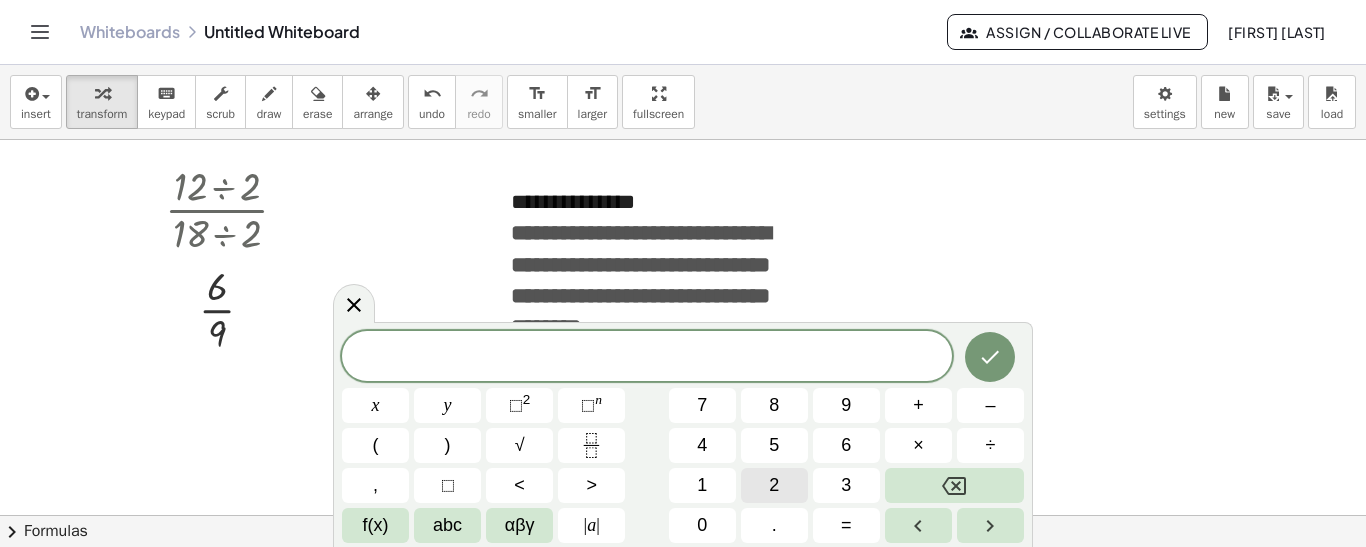 click on "2" at bounding box center [774, 485] 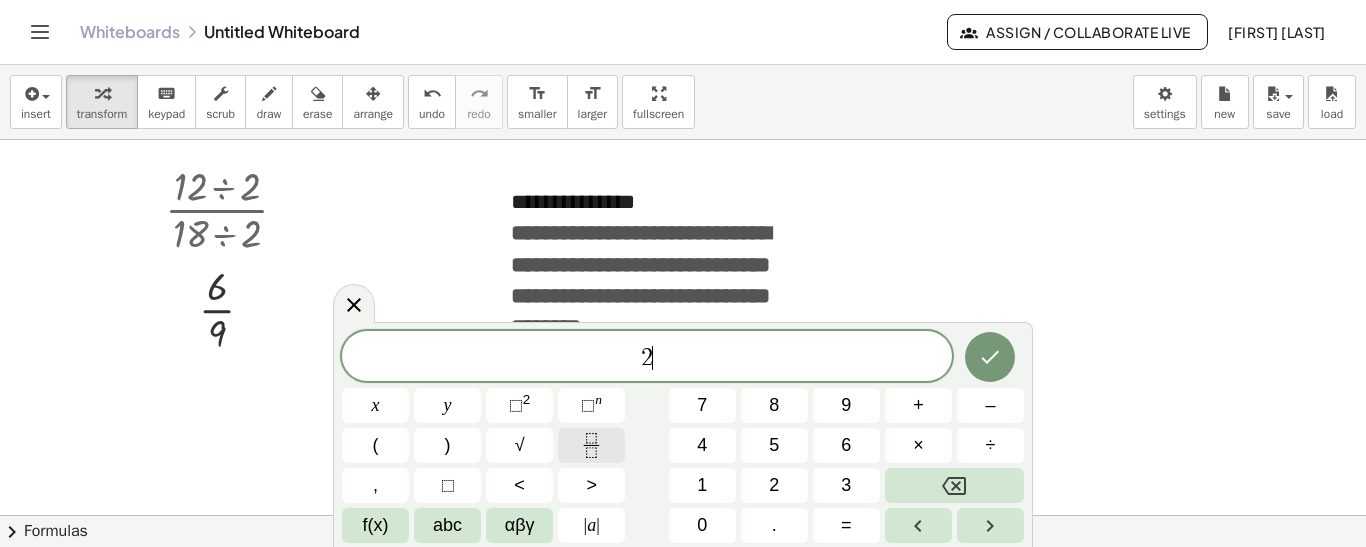 click 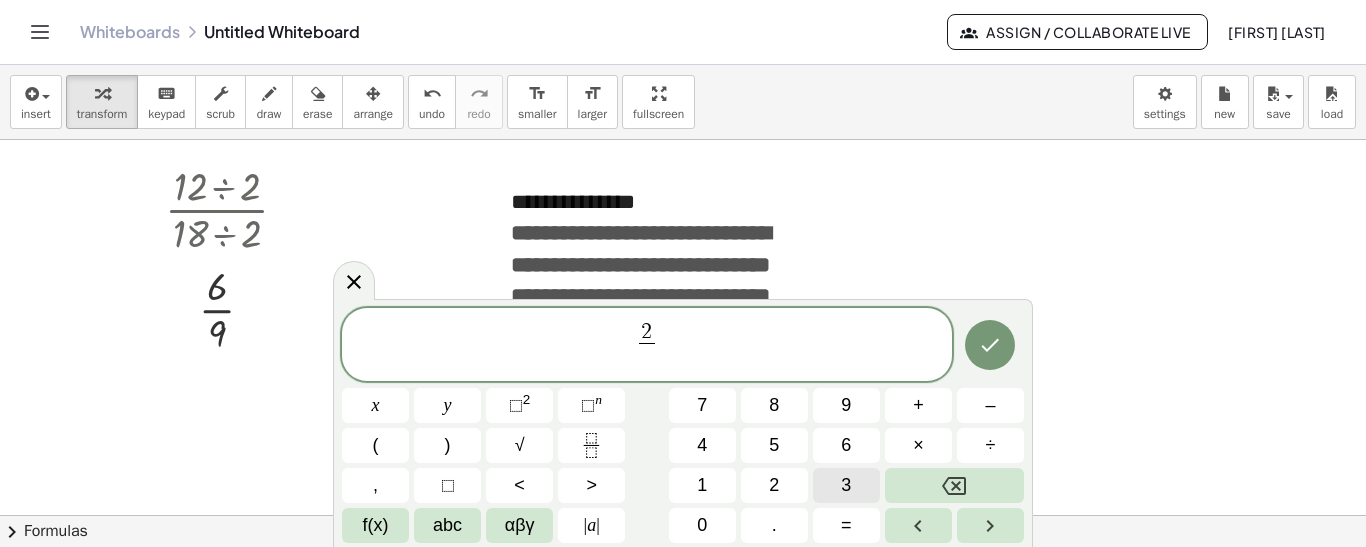click on "3" at bounding box center (846, 485) 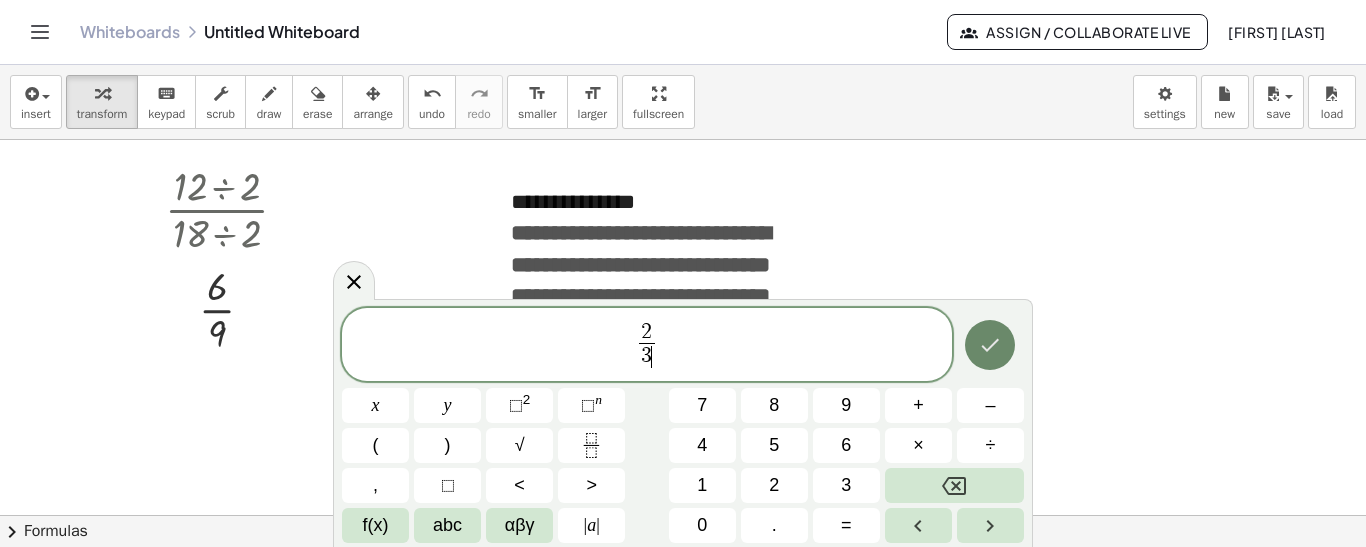 click 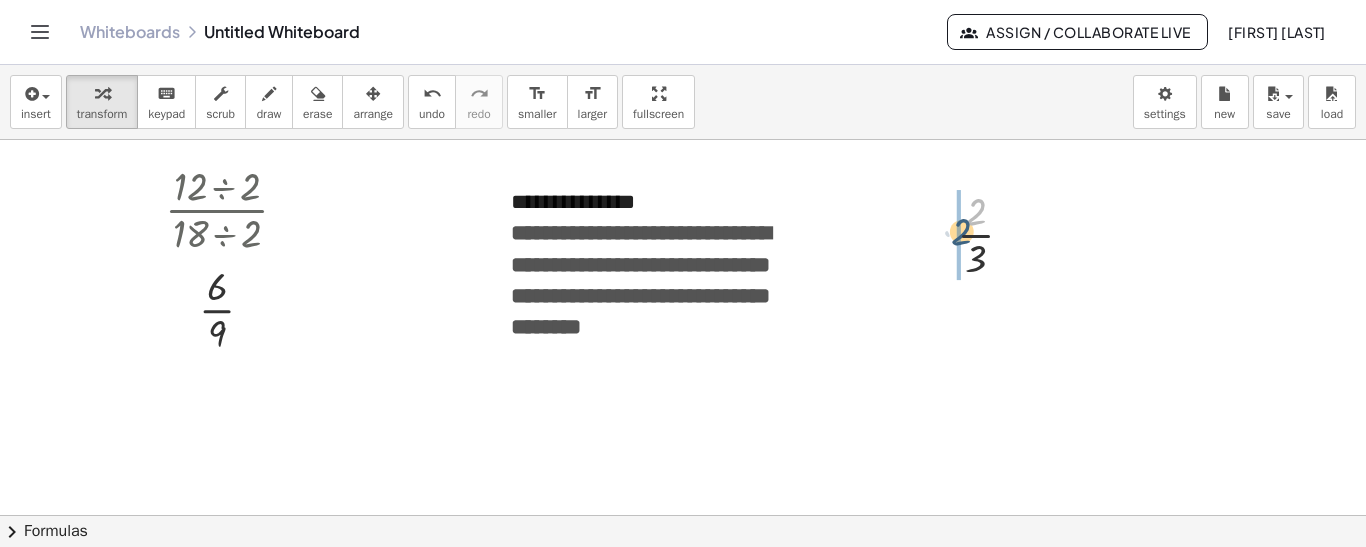 drag, startPoint x: 988, startPoint y: 206, endPoint x: 974, endPoint y: 226, distance: 24.41311 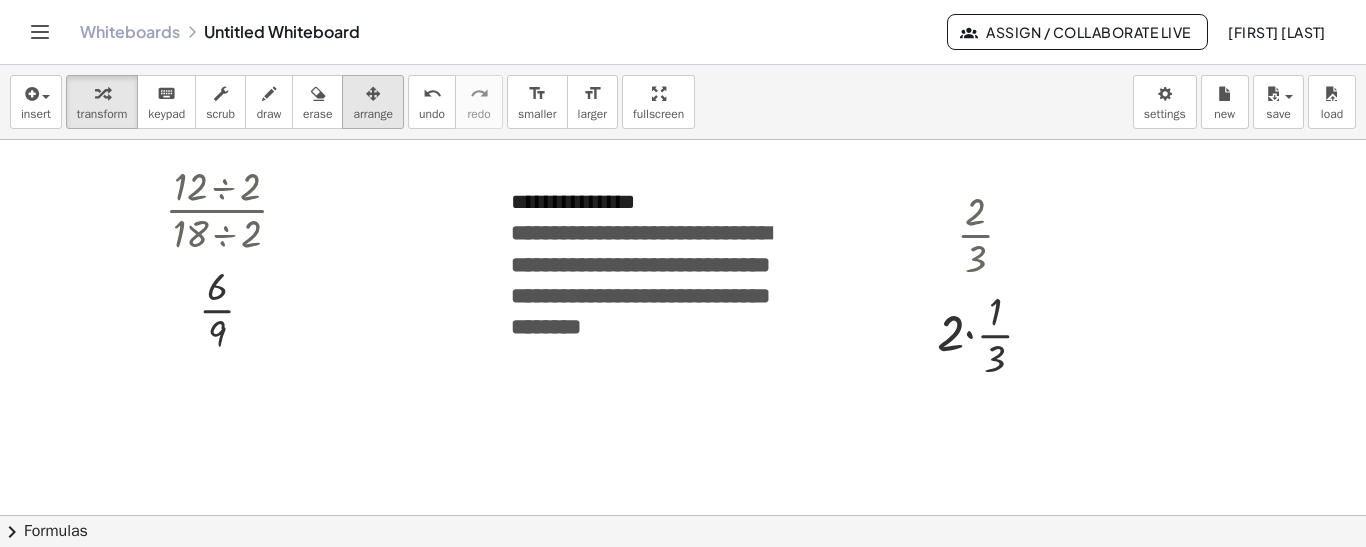 click at bounding box center [373, 93] 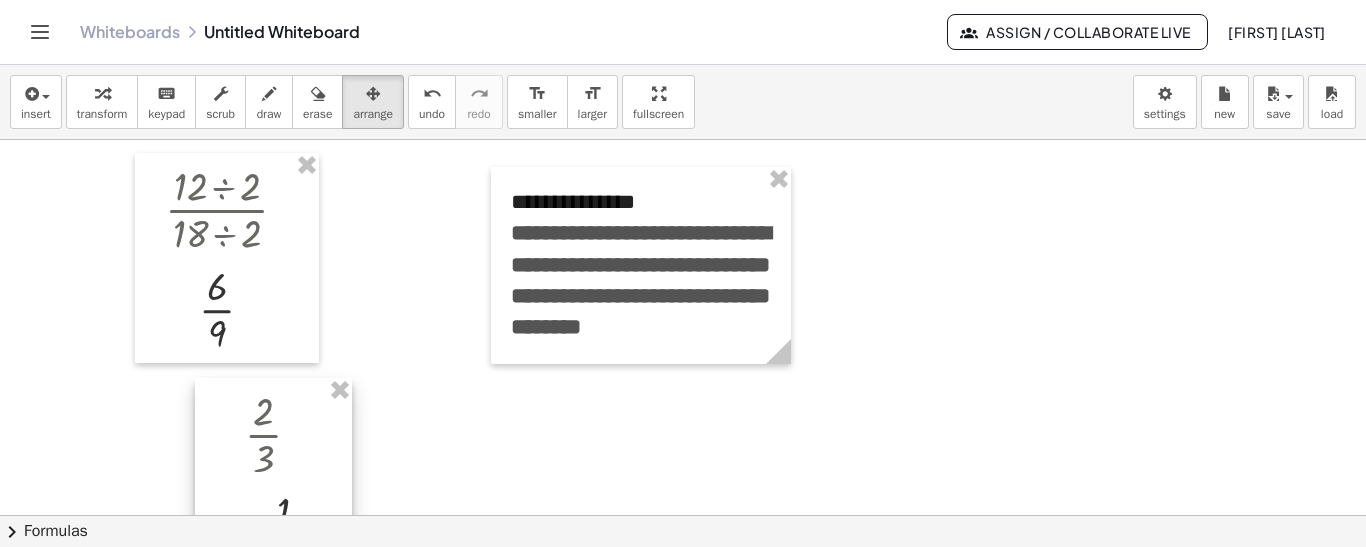 drag, startPoint x: 997, startPoint y: 244, endPoint x: 285, endPoint y: 444, distance: 739.55664 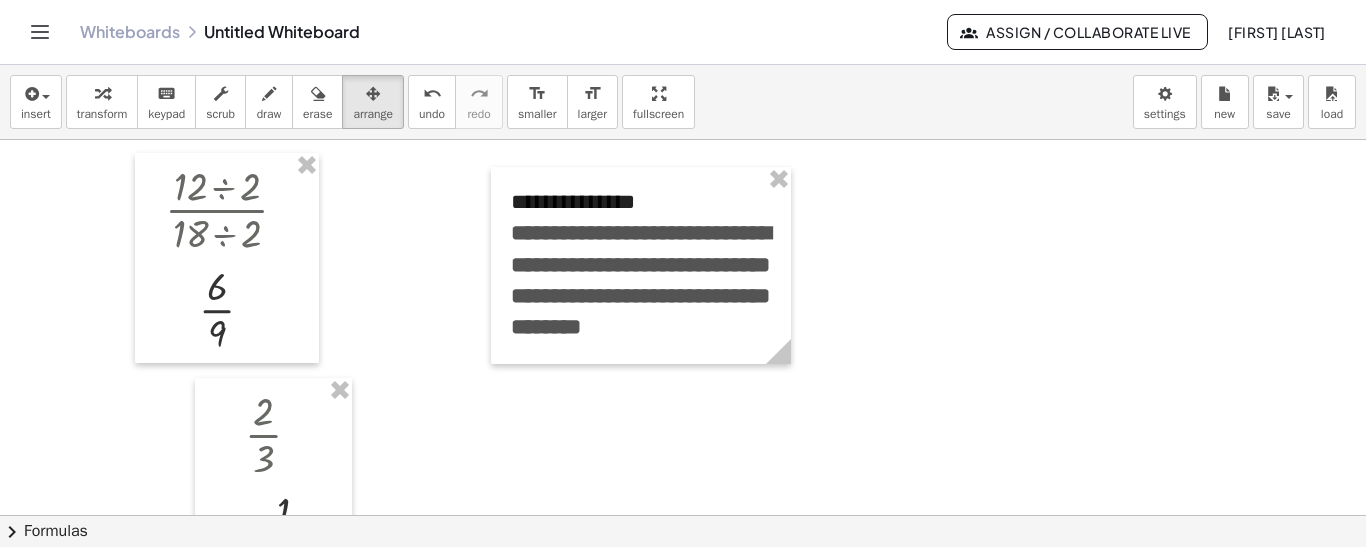 click at bounding box center [683, 456] 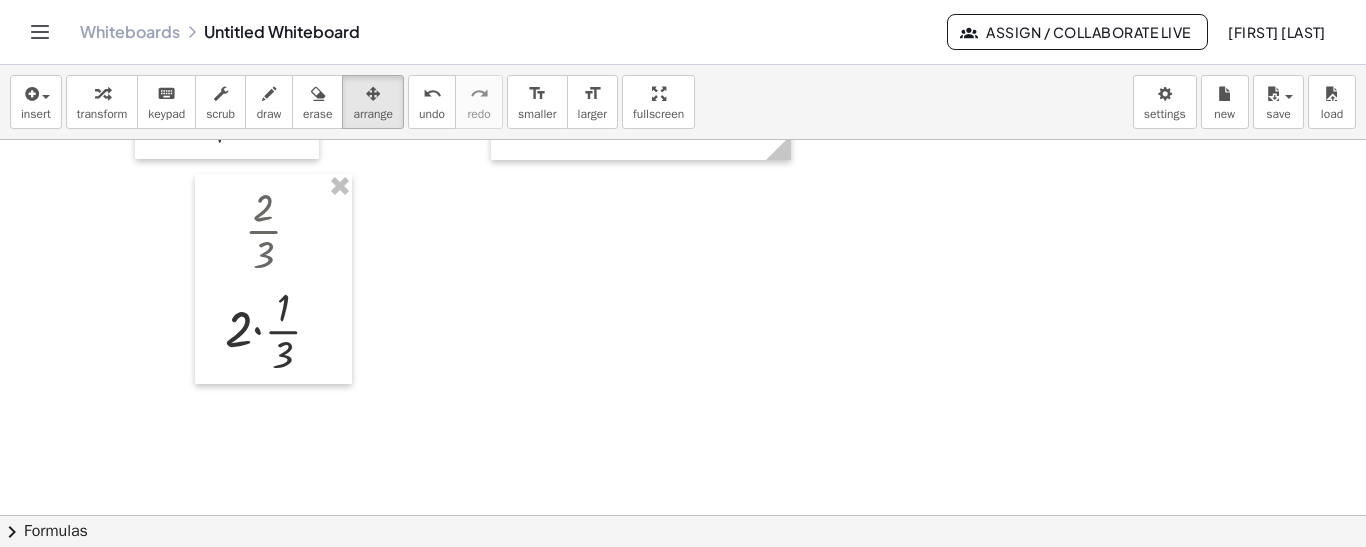 scroll, scrollTop: 387, scrollLeft: 0, axis: vertical 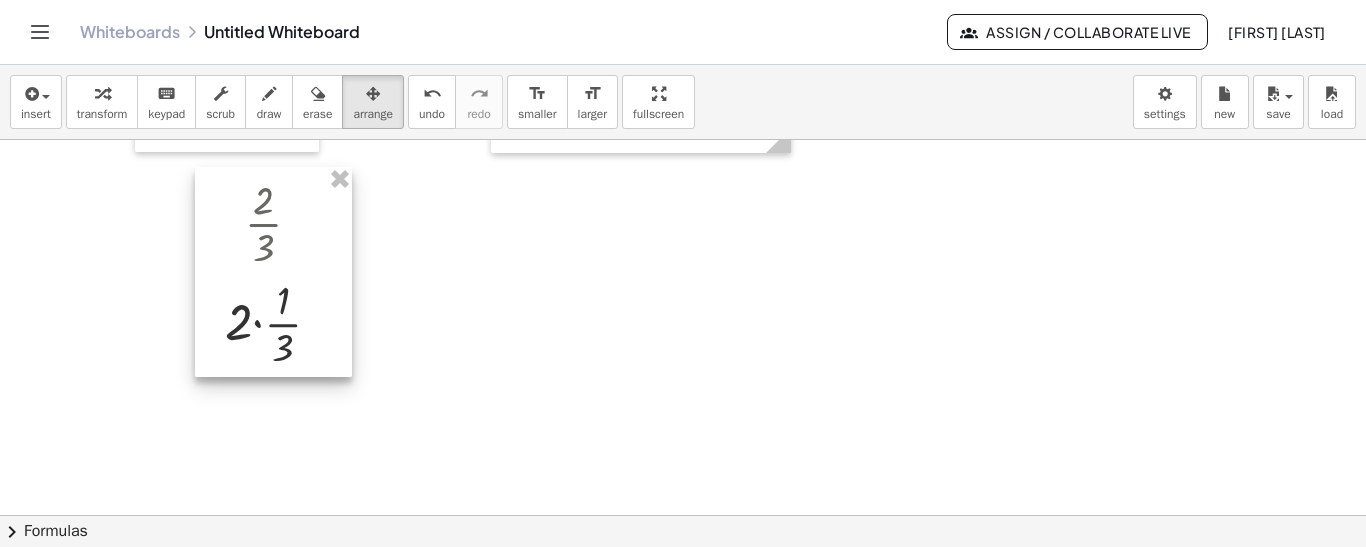 click at bounding box center (273, 272) 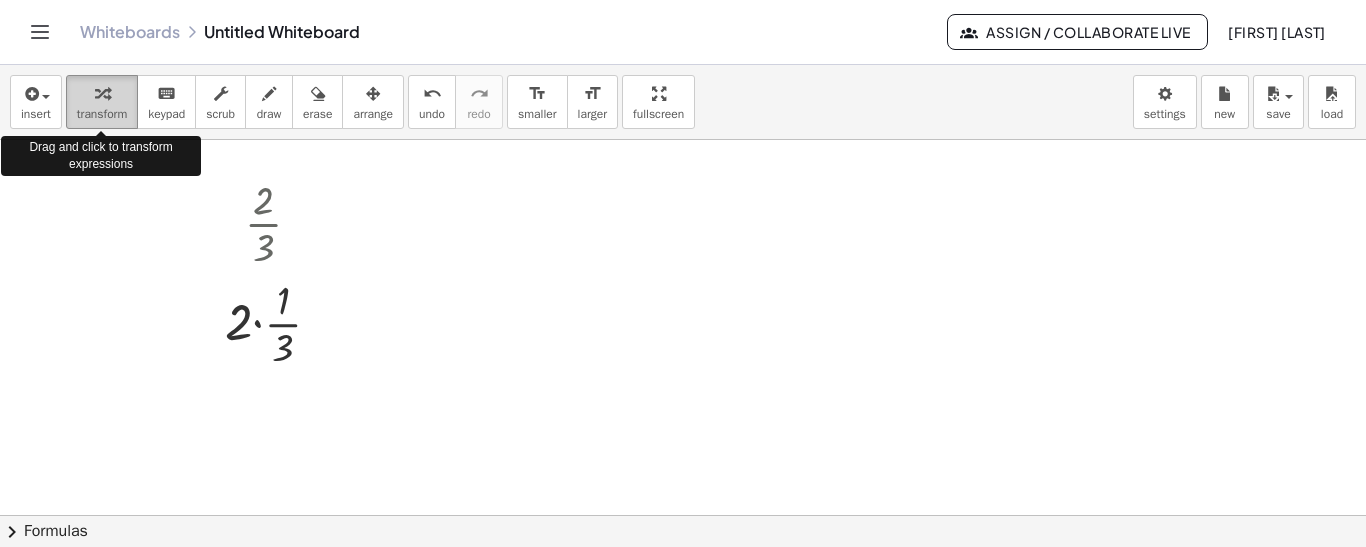 click on "transform" at bounding box center [102, 114] 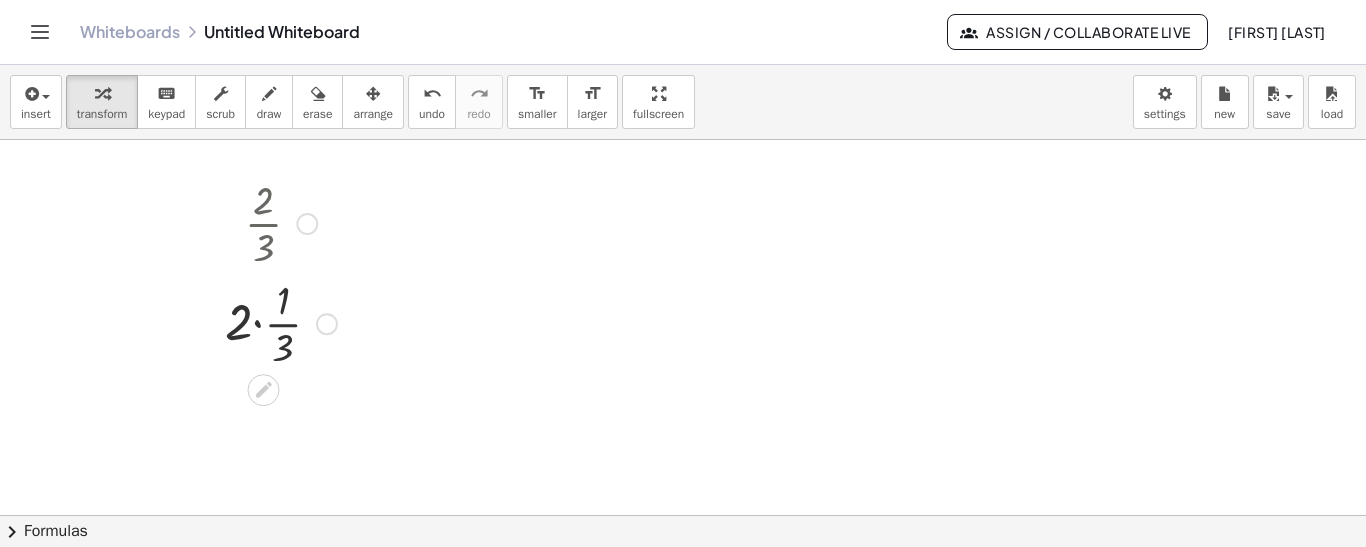 click at bounding box center [327, 324] 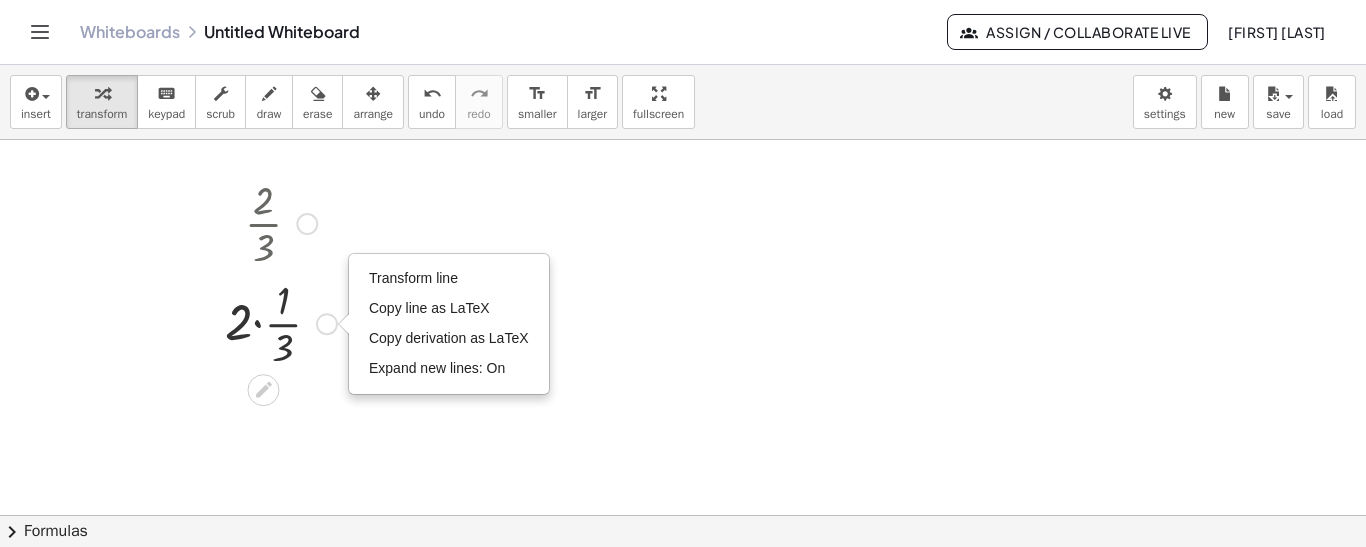 click at bounding box center (307, 224) 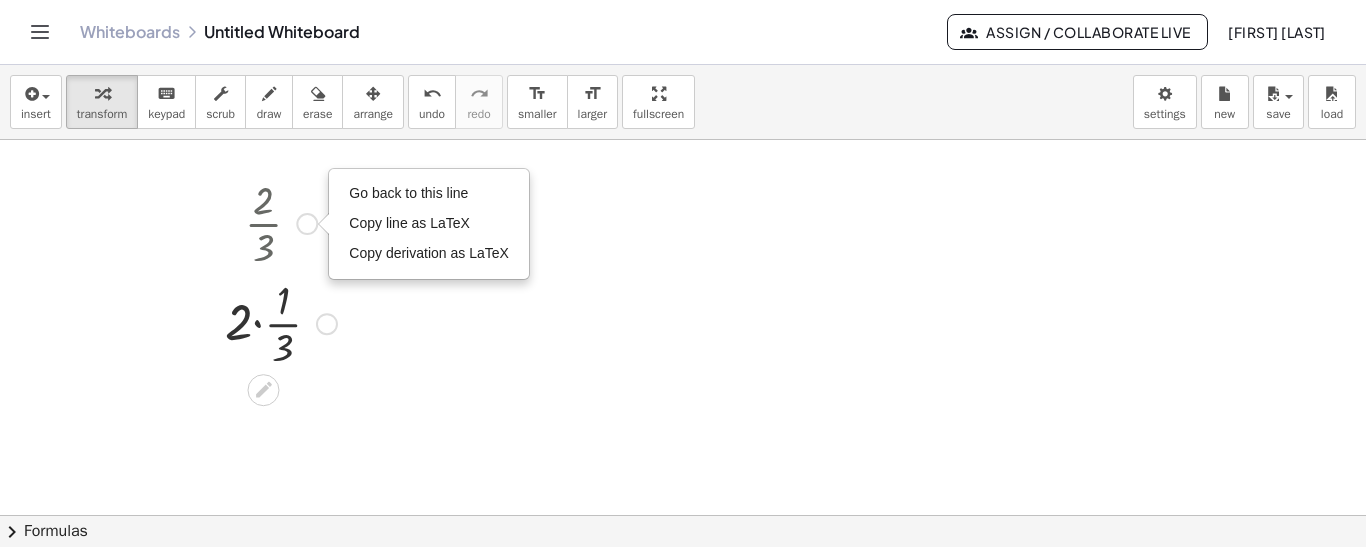 click on "Transform line Copy line as LaTeX Copy derivation as LaTeX Expand new lines: On" at bounding box center [327, 324] 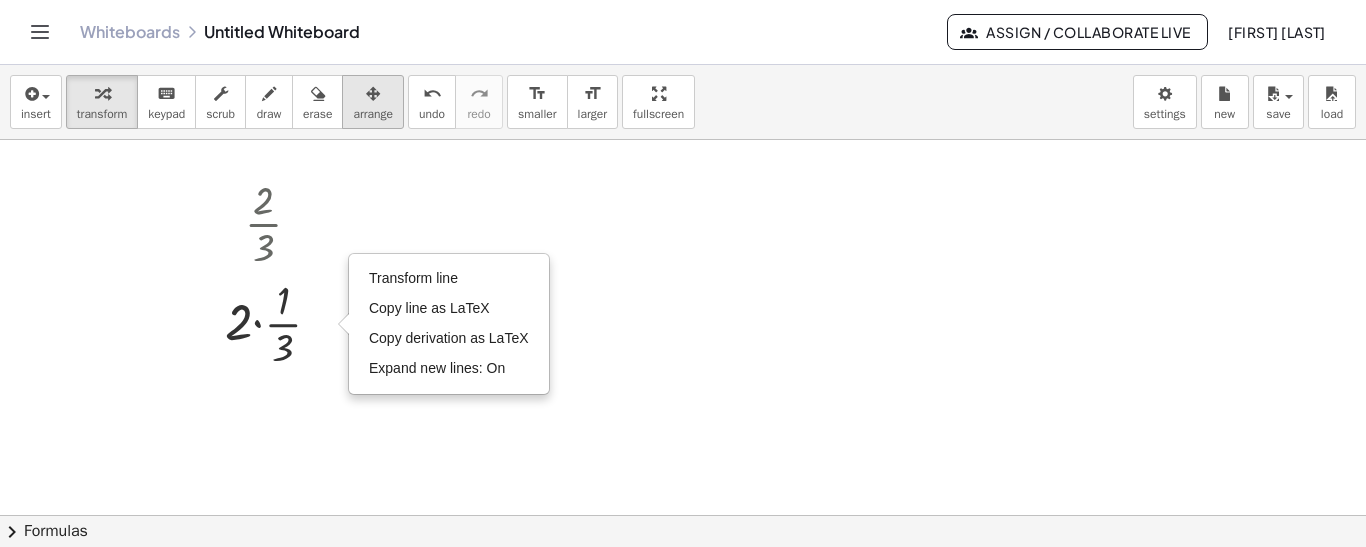 click at bounding box center (373, 94) 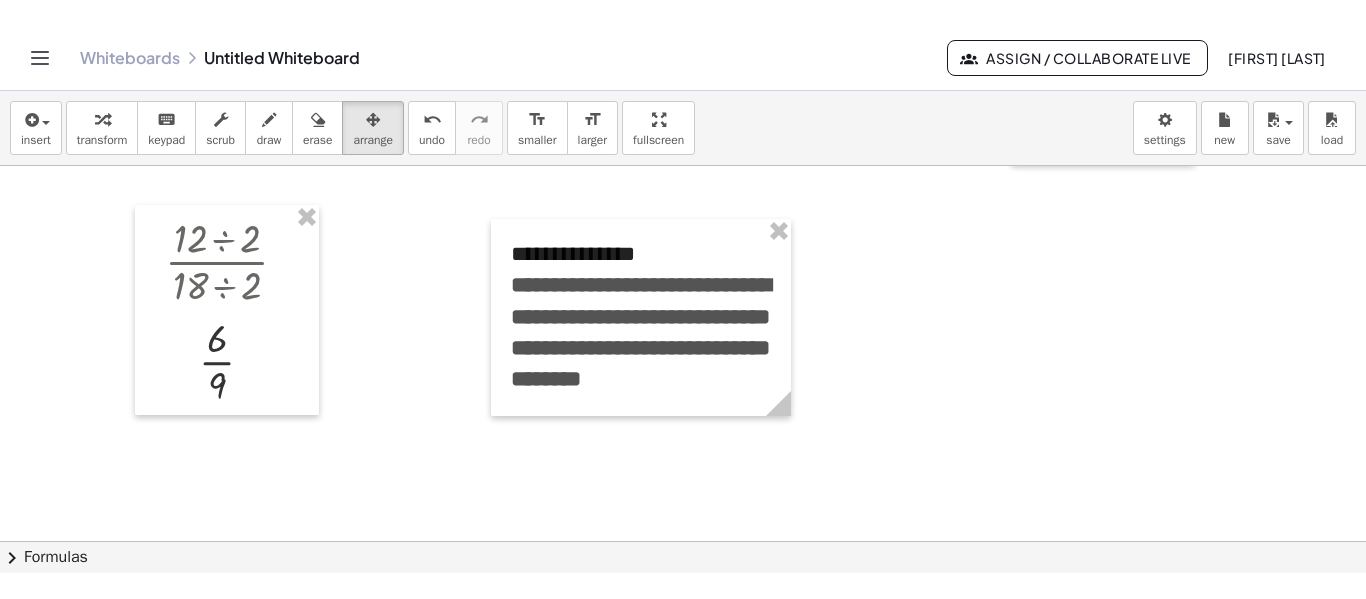 scroll, scrollTop: 282, scrollLeft: 0, axis: vertical 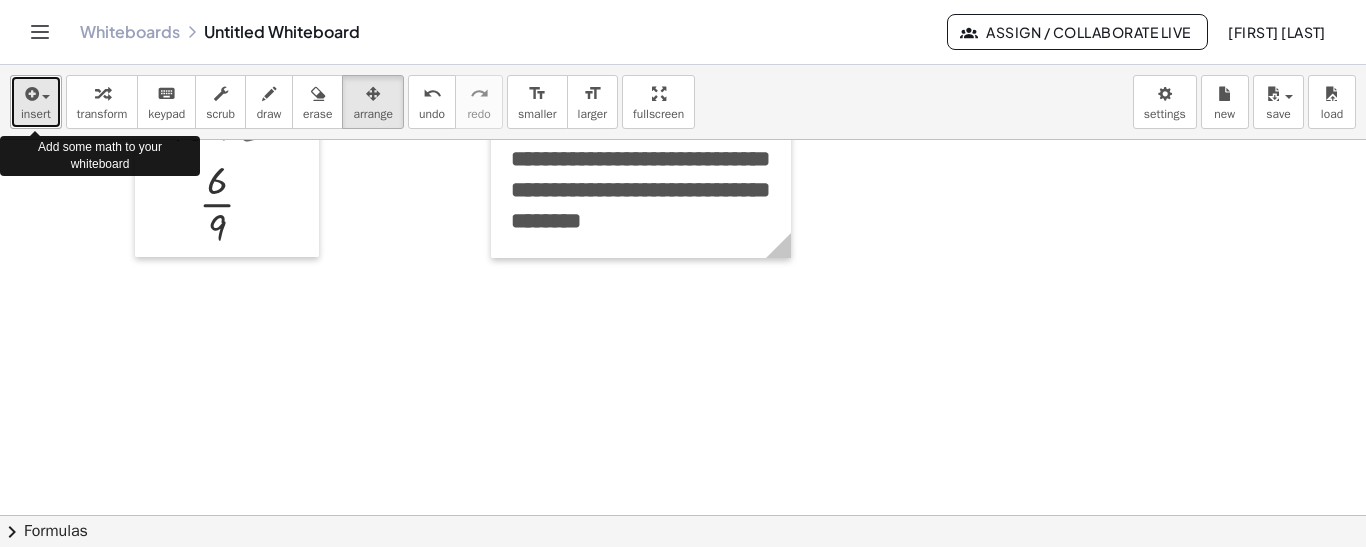 click on "insert" at bounding box center [36, 114] 